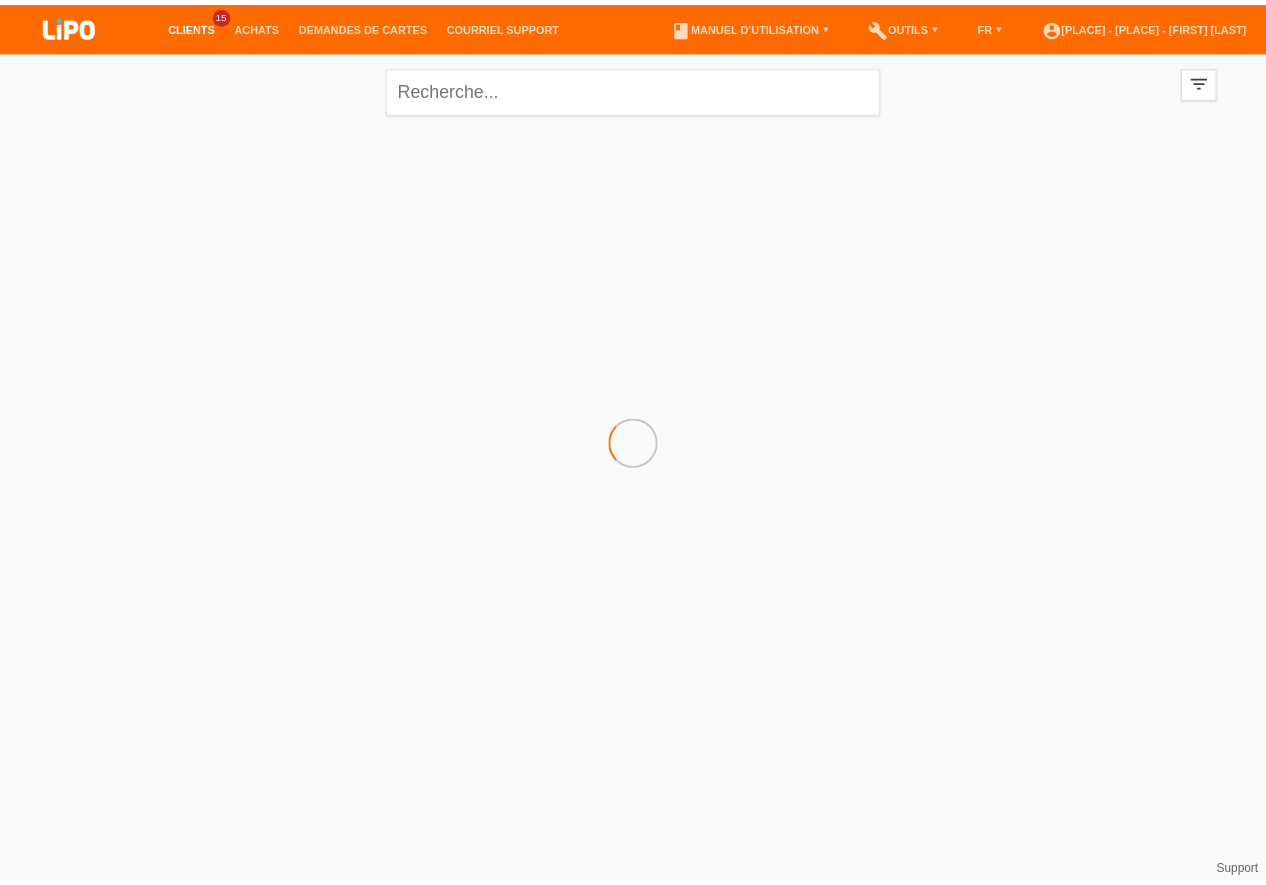 scroll, scrollTop: 0, scrollLeft: 0, axis: both 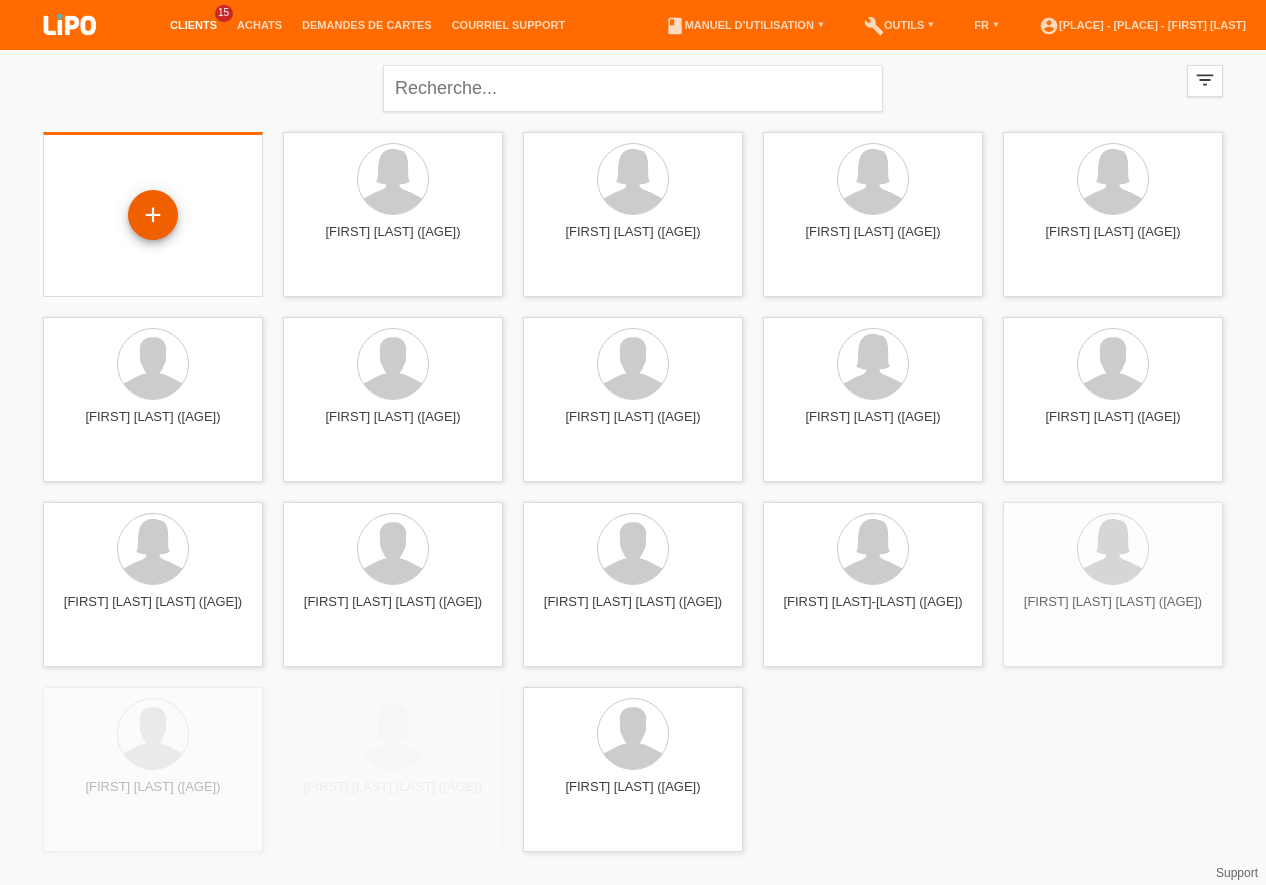 click on "+" at bounding box center (153, 215) 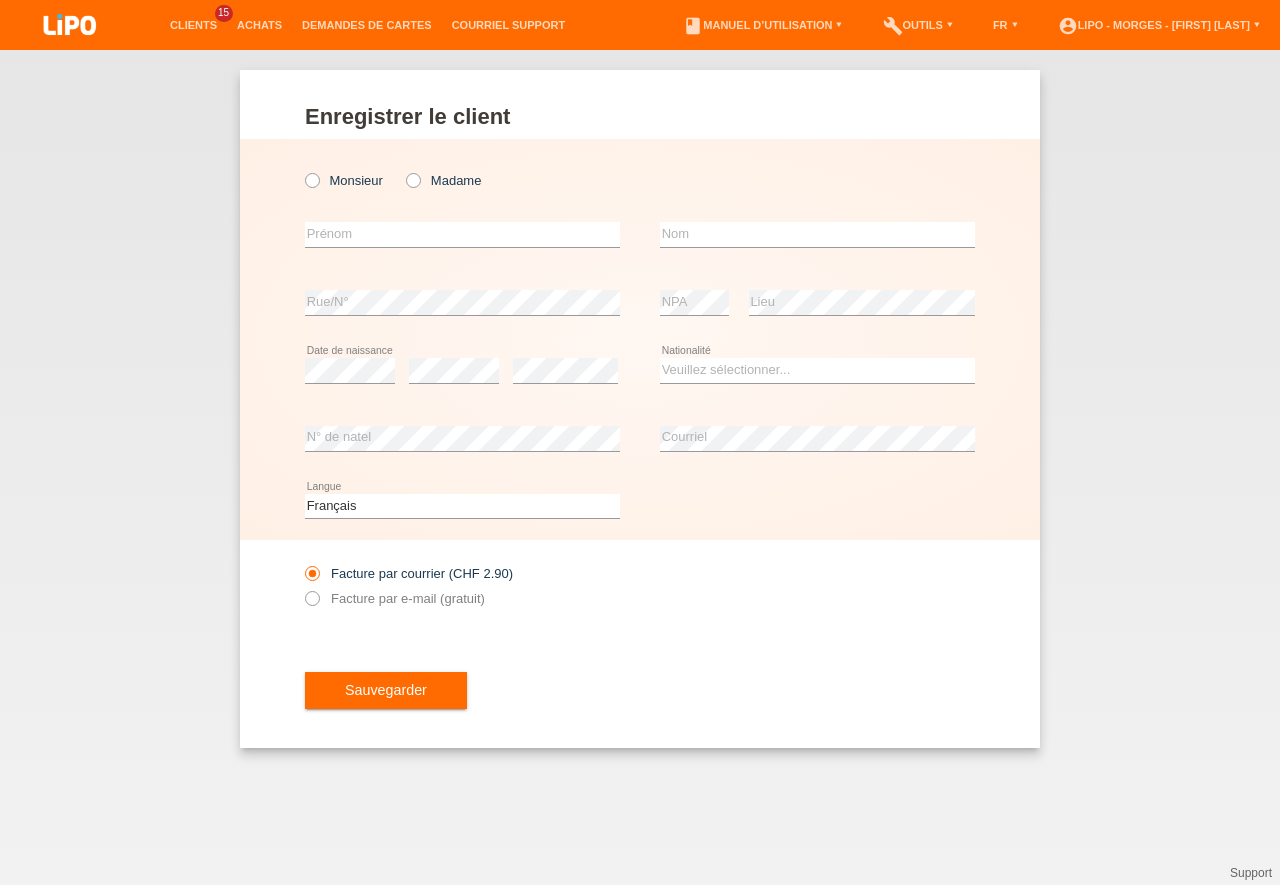 scroll, scrollTop: 0, scrollLeft: 0, axis: both 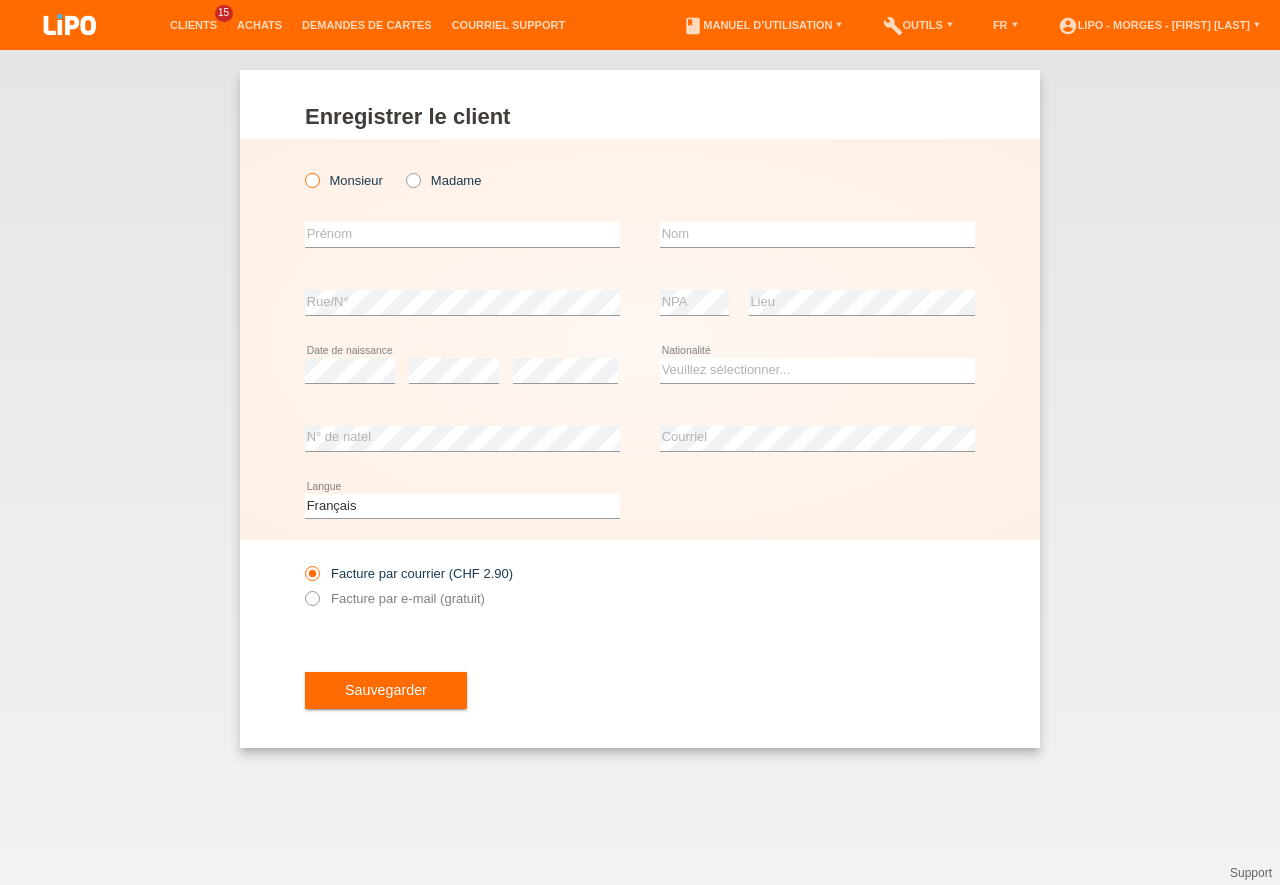 click at bounding box center [302, 170] 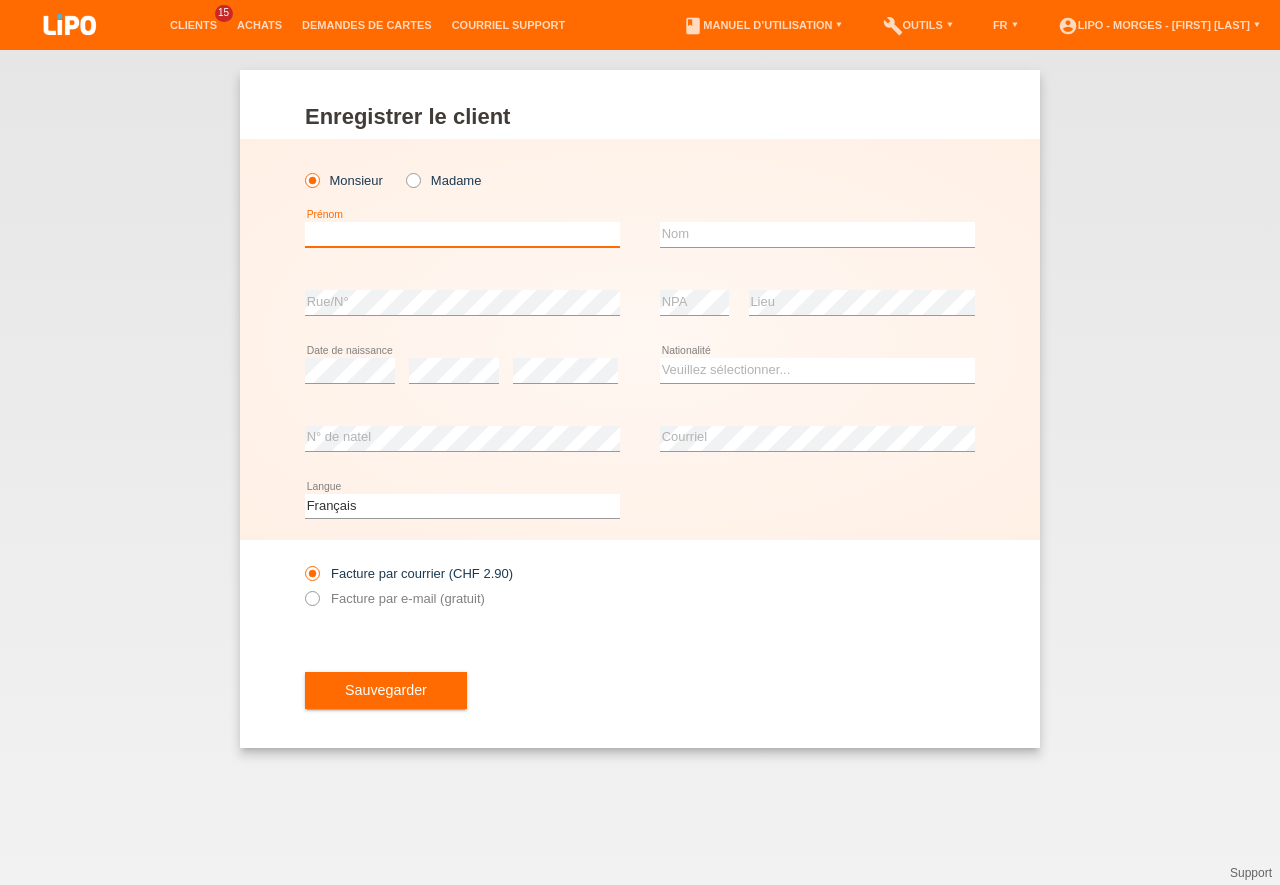 click at bounding box center [462, 234] 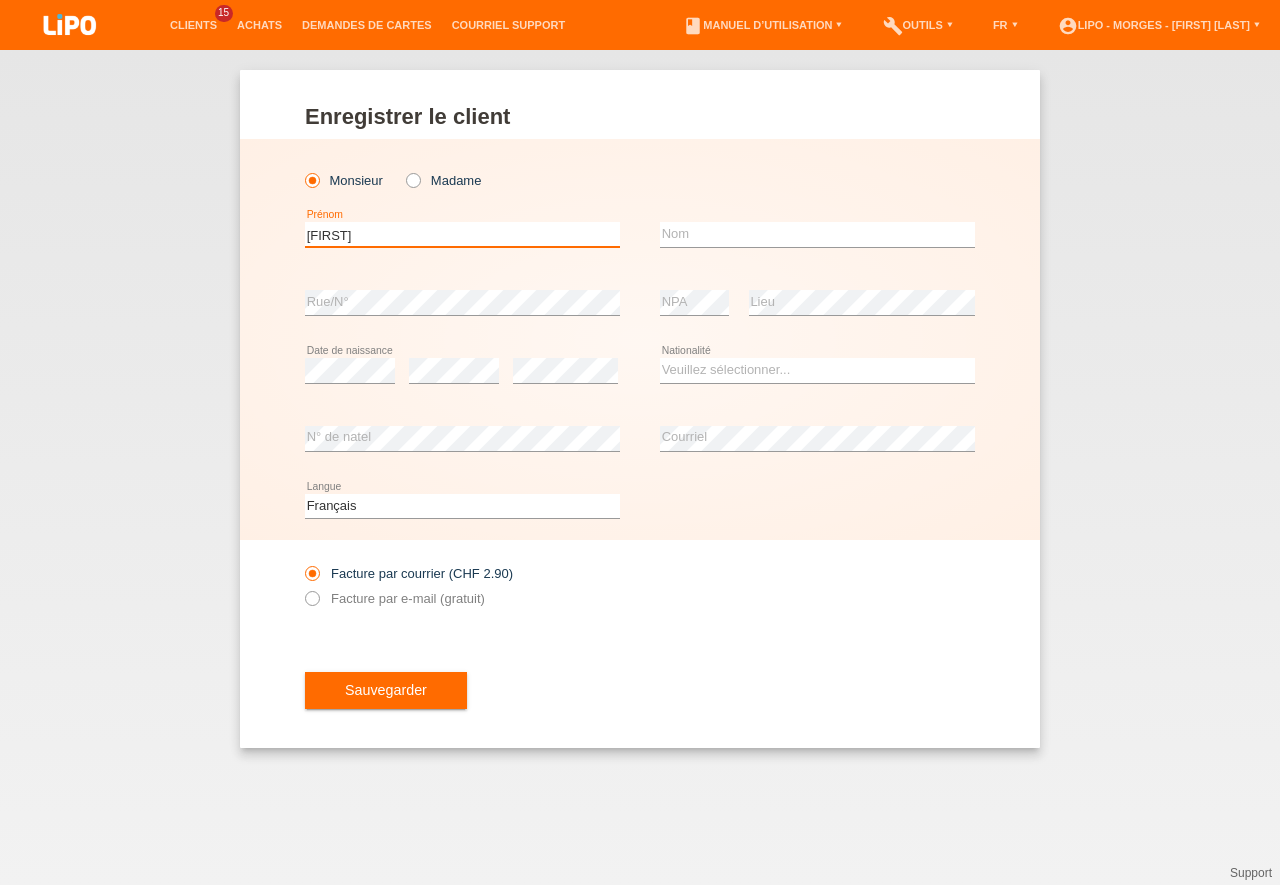 type on "[NAME]" 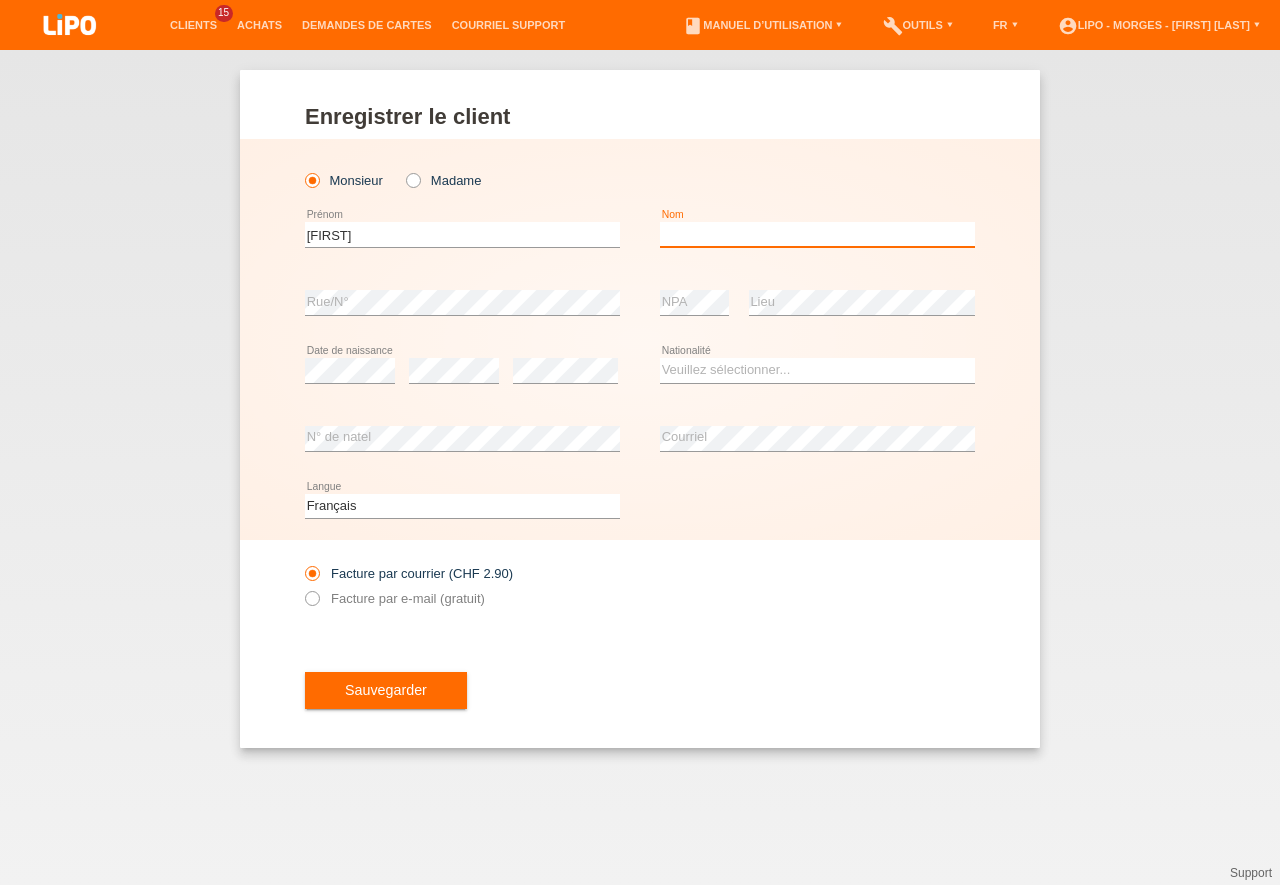 click at bounding box center (817, 234) 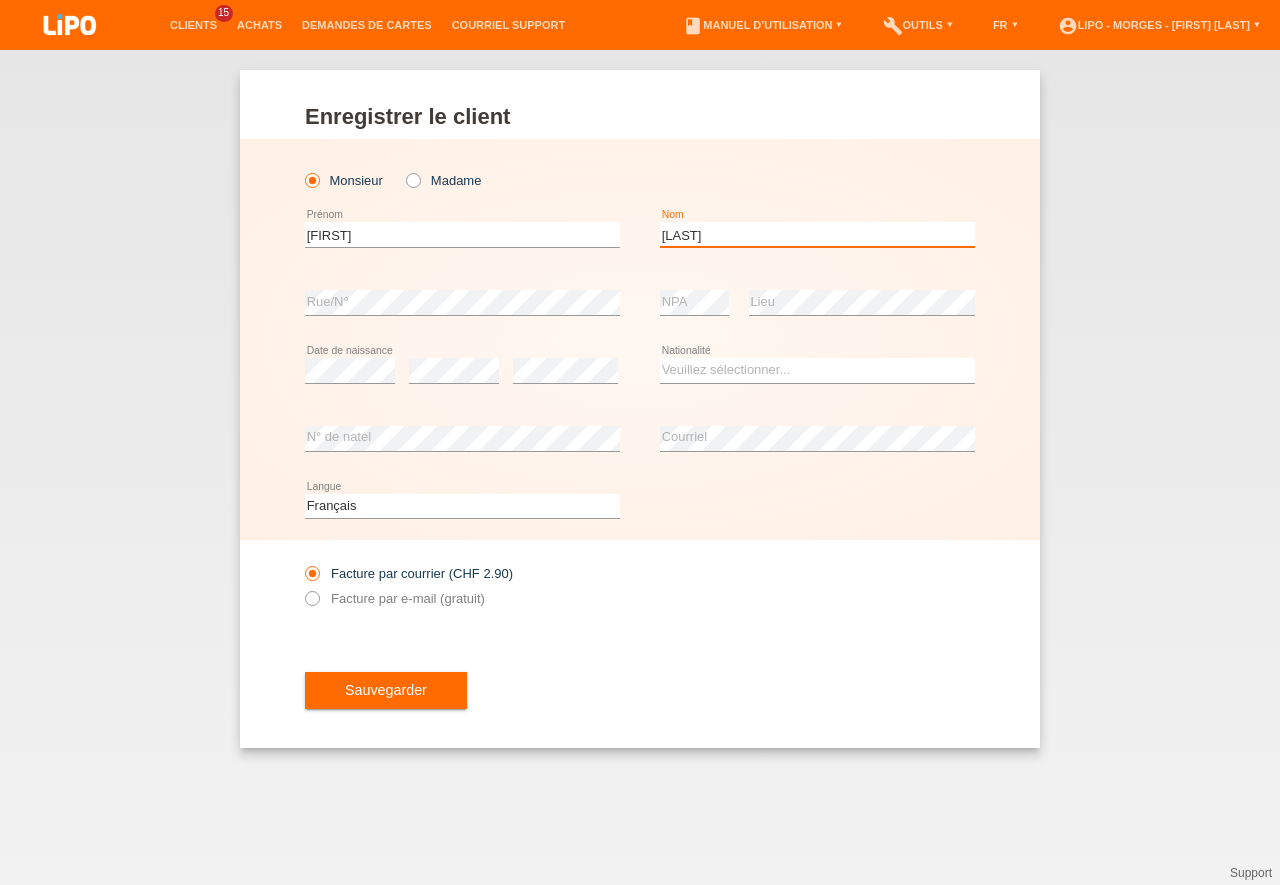 type on "[NAME]" 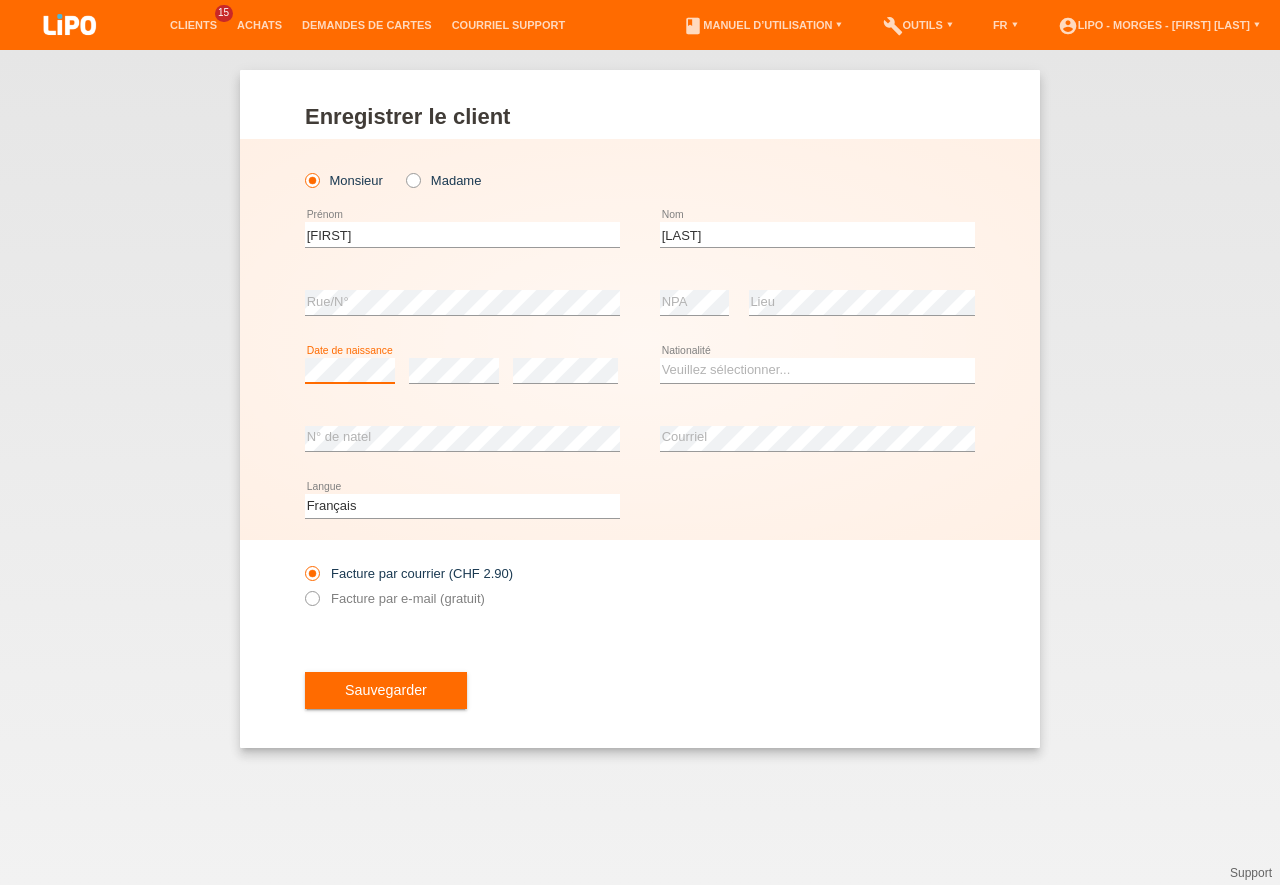 scroll, scrollTop: 0, scrollLeft: 0, axis: both 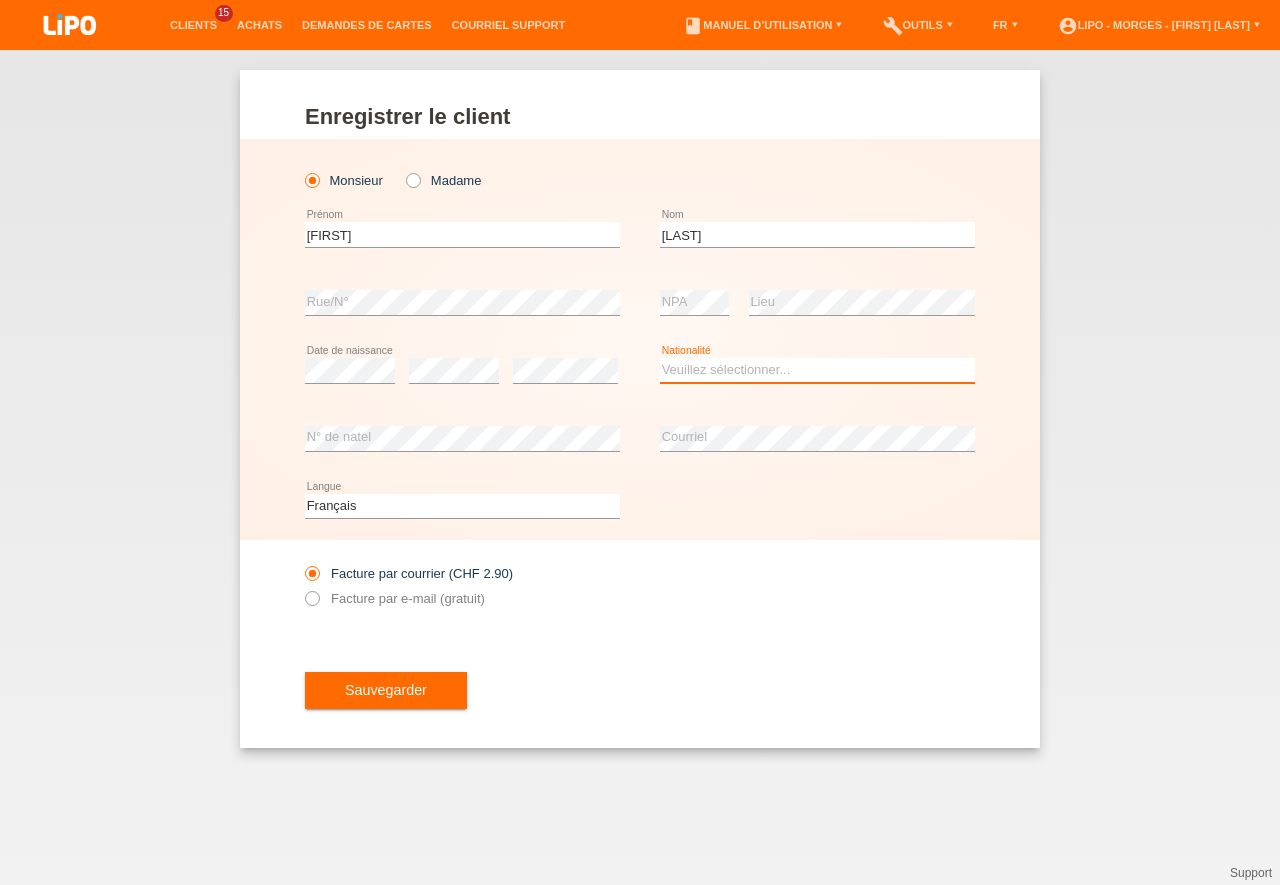 click on "Veuillez sélectionner...
Suisse
Allemagne
Autriche
Liechtenstein
------------
Afghanistan
Afrique du Sud
Åland
Albanie
Algérie Allemagne Andorre Angola Anguilla Antarctique Antigua-et-Barbuda Argentine" at bounding box center [817, 370] 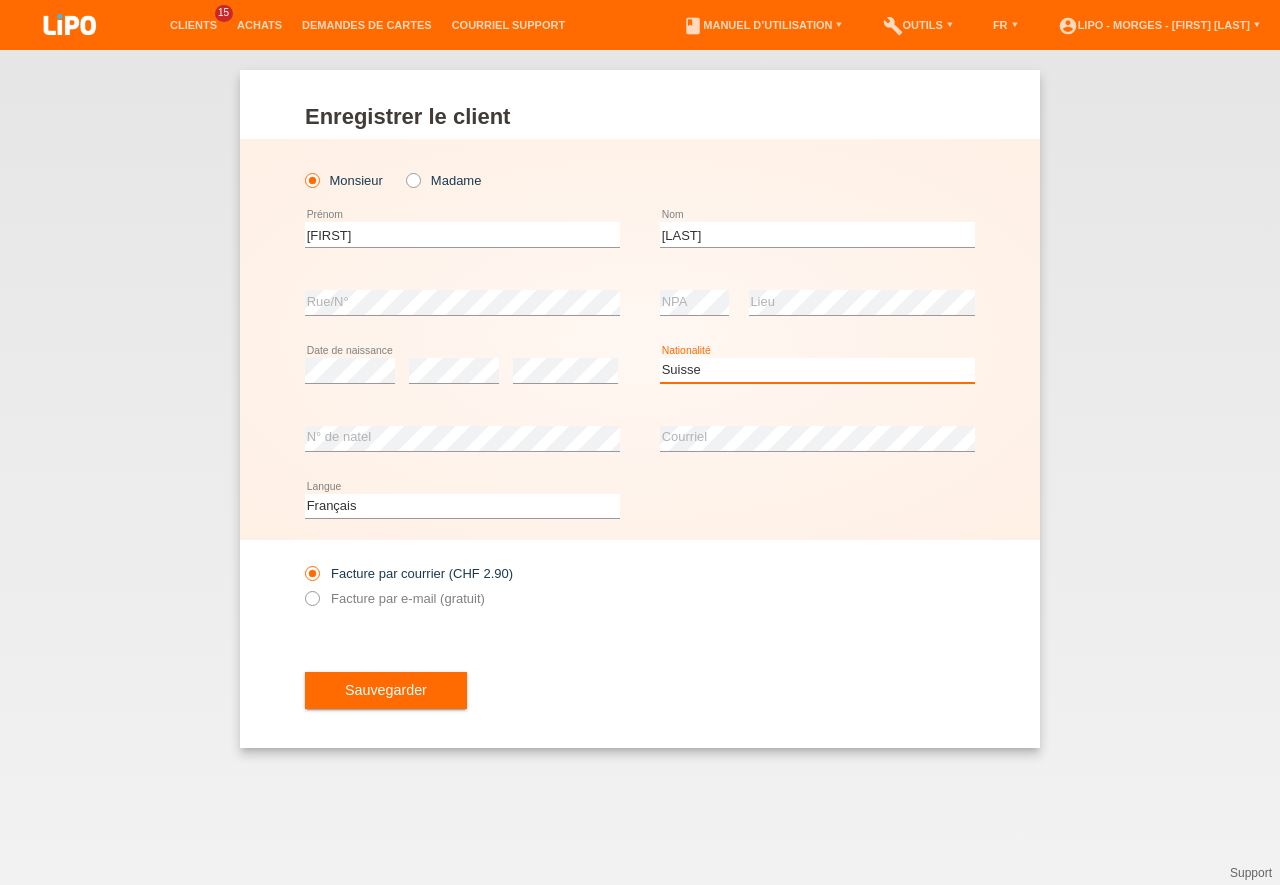 click on "Suisse" at bounding box center [0, 0] 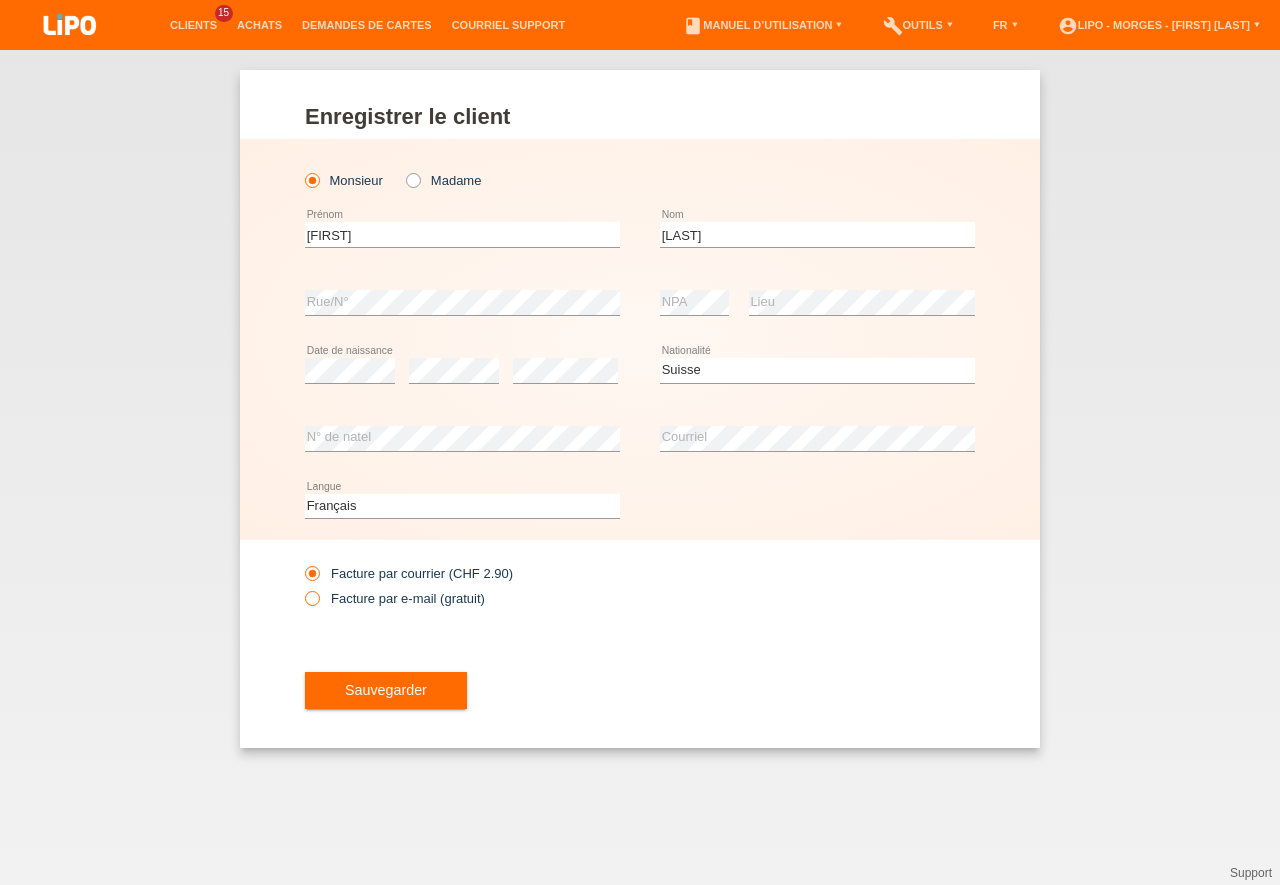 click at bounding box center (302, 588) 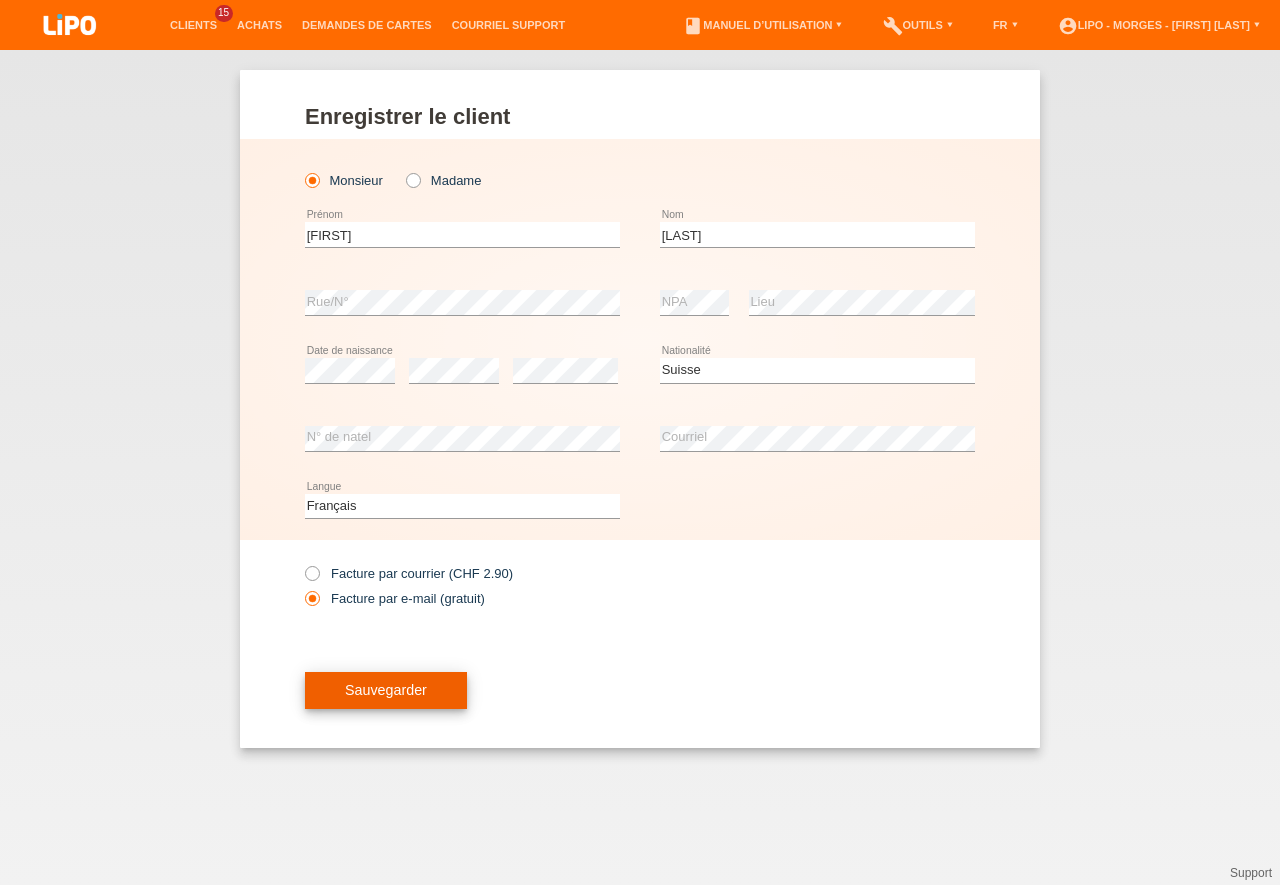 click on "Sauvegarder" at bounding box center [386, 690] 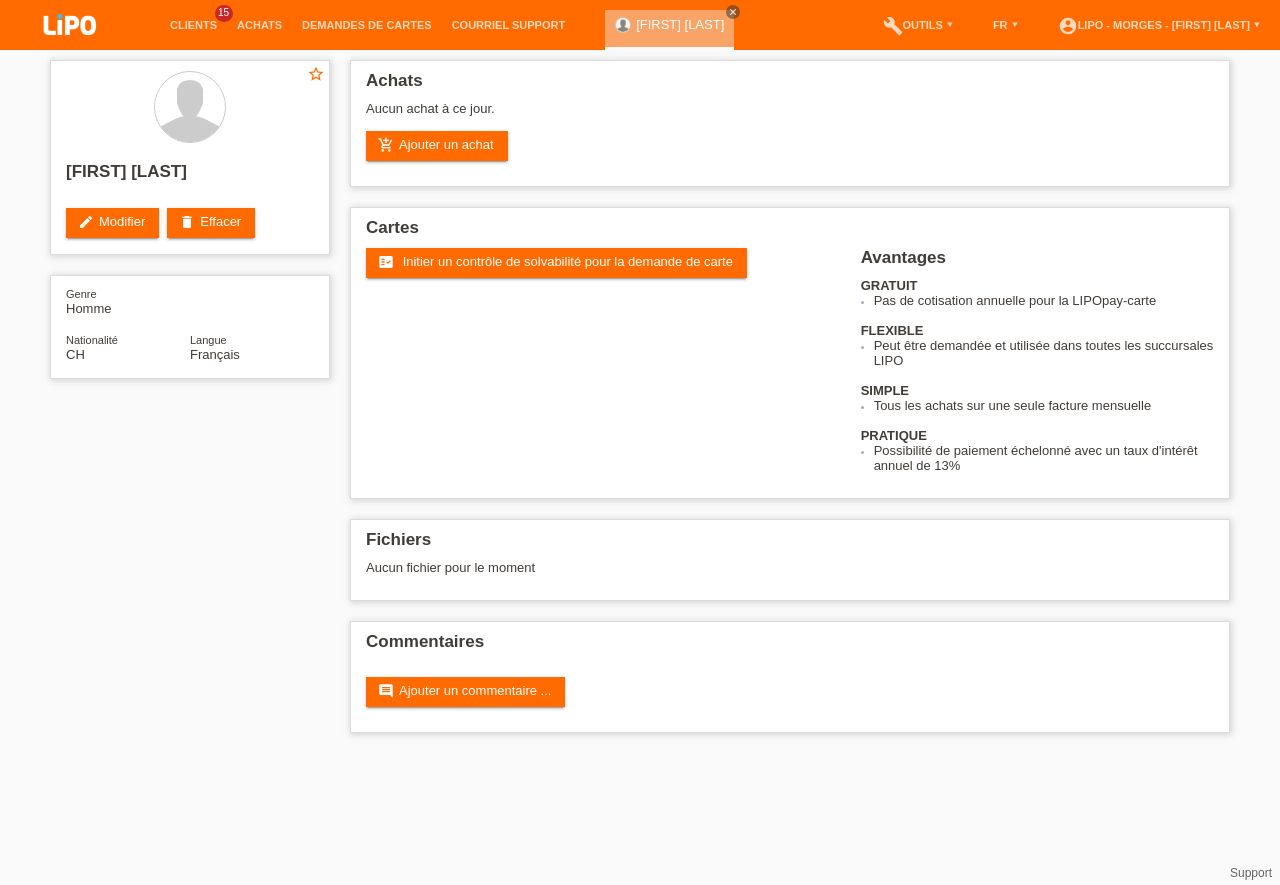 scroll, scrollTop: 0, scrollLeft: 0, axis: both 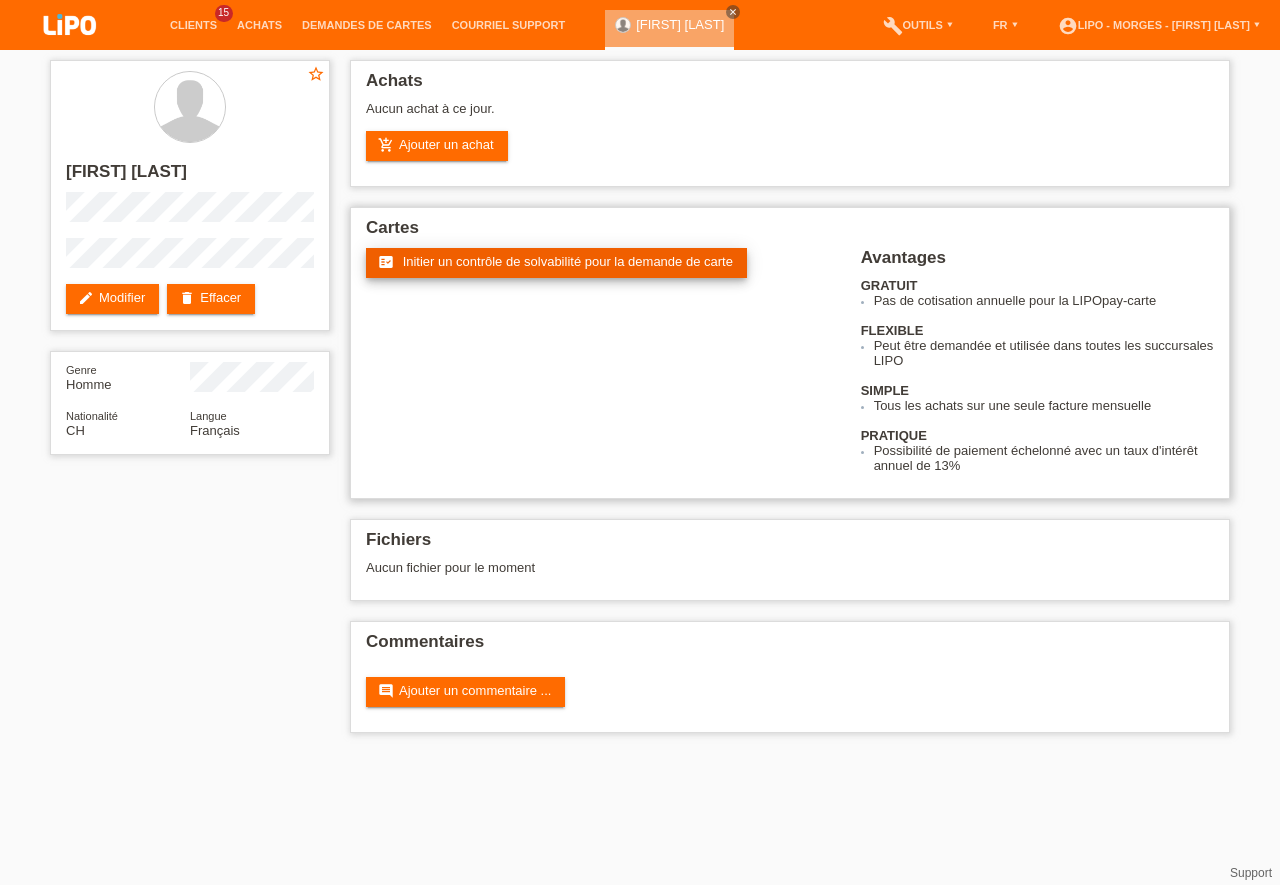 click on "Initier un contrôle de solvabilité pour la demande de carte" at bounding box center (568, 261) 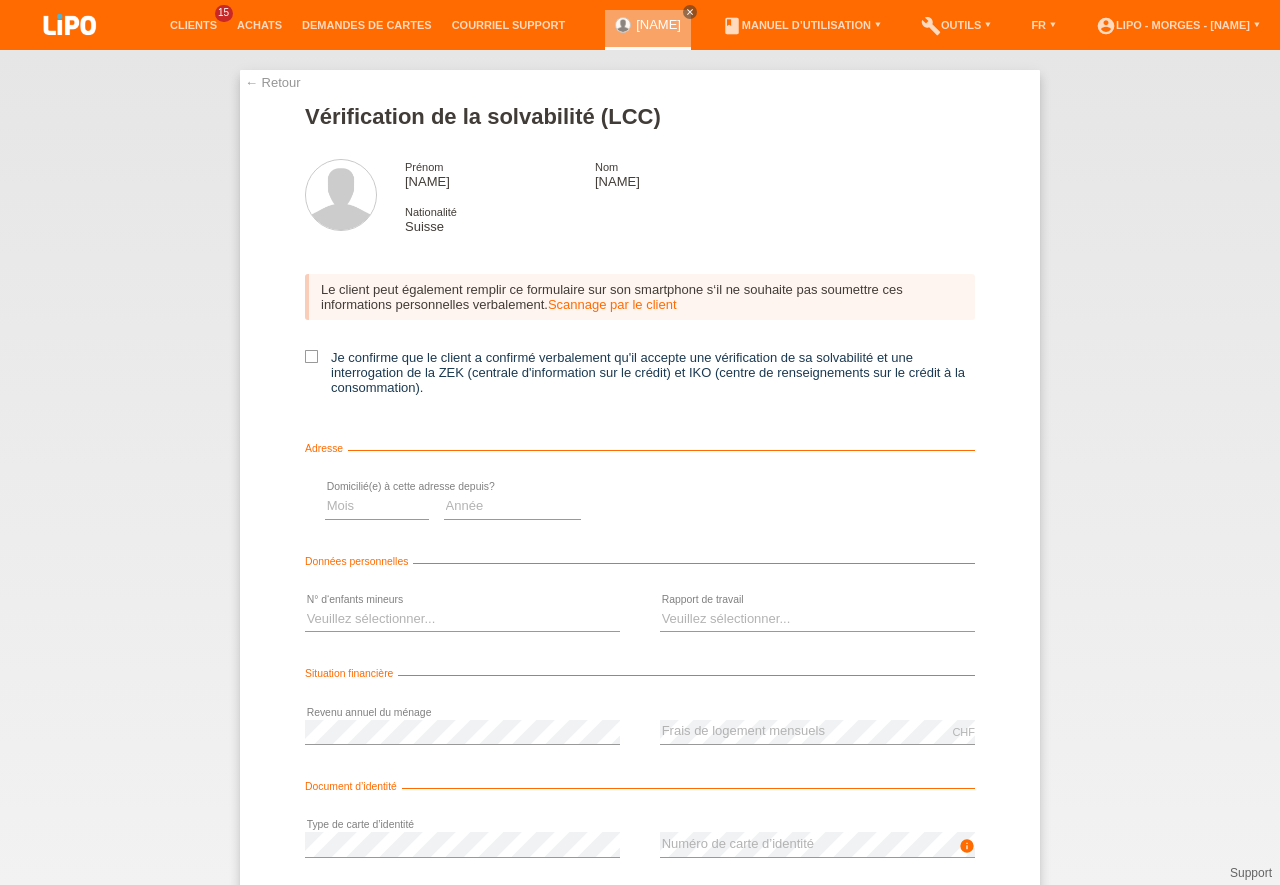 scroll, scrollTop: 0, scrollLeft: 0, axis: both 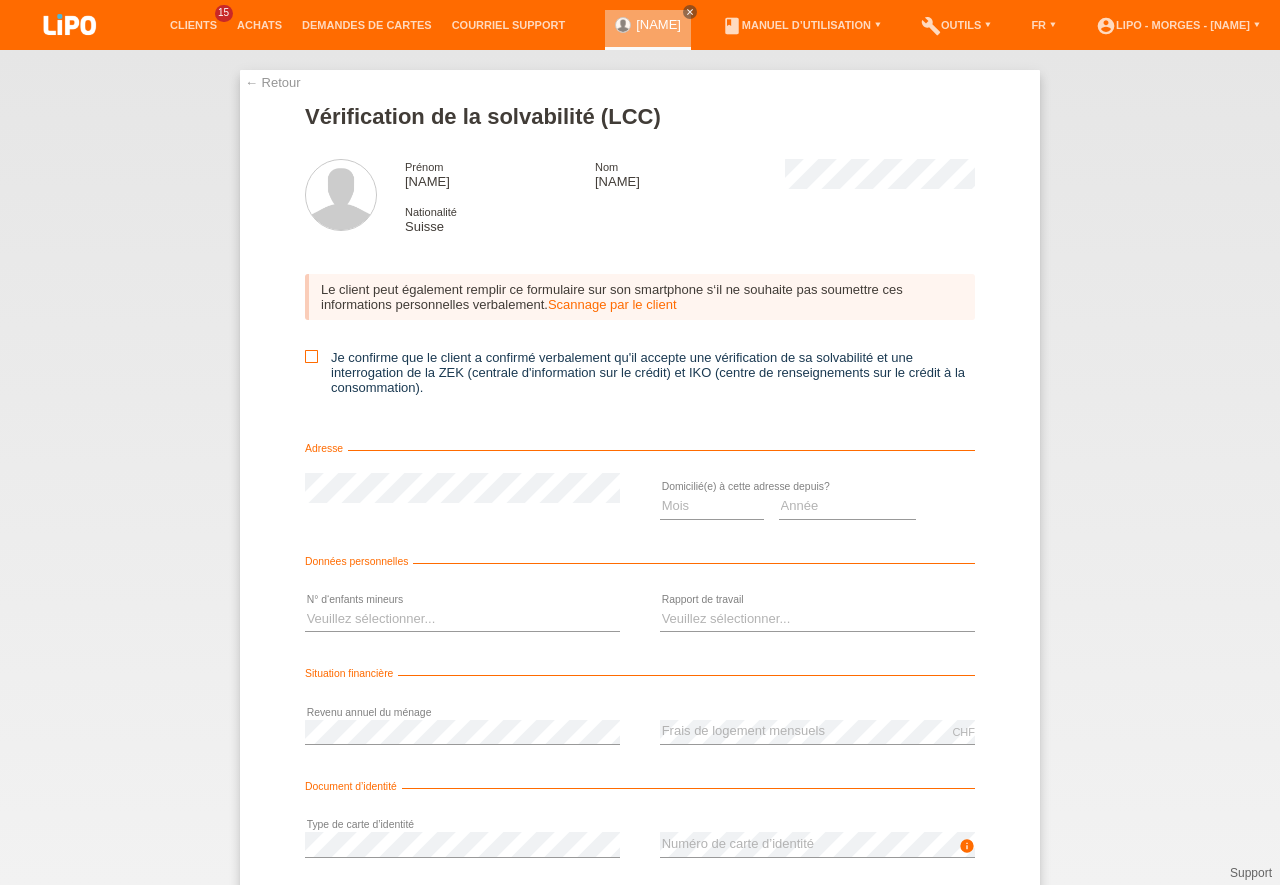 click at bounding box center [311, 356] 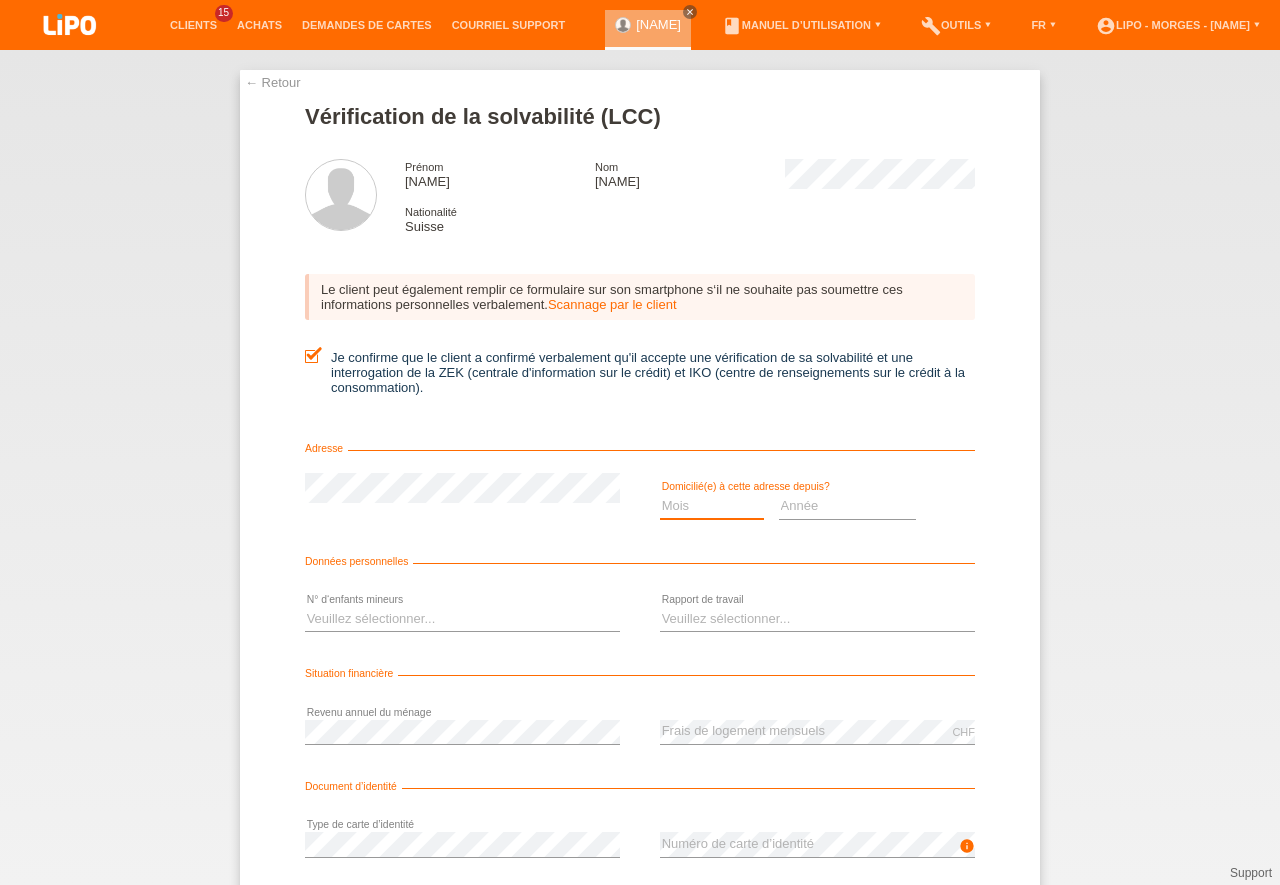 click on "Mois
01
02
03
04
05
06
07
08
09
10" at bounding box center (712, 506) 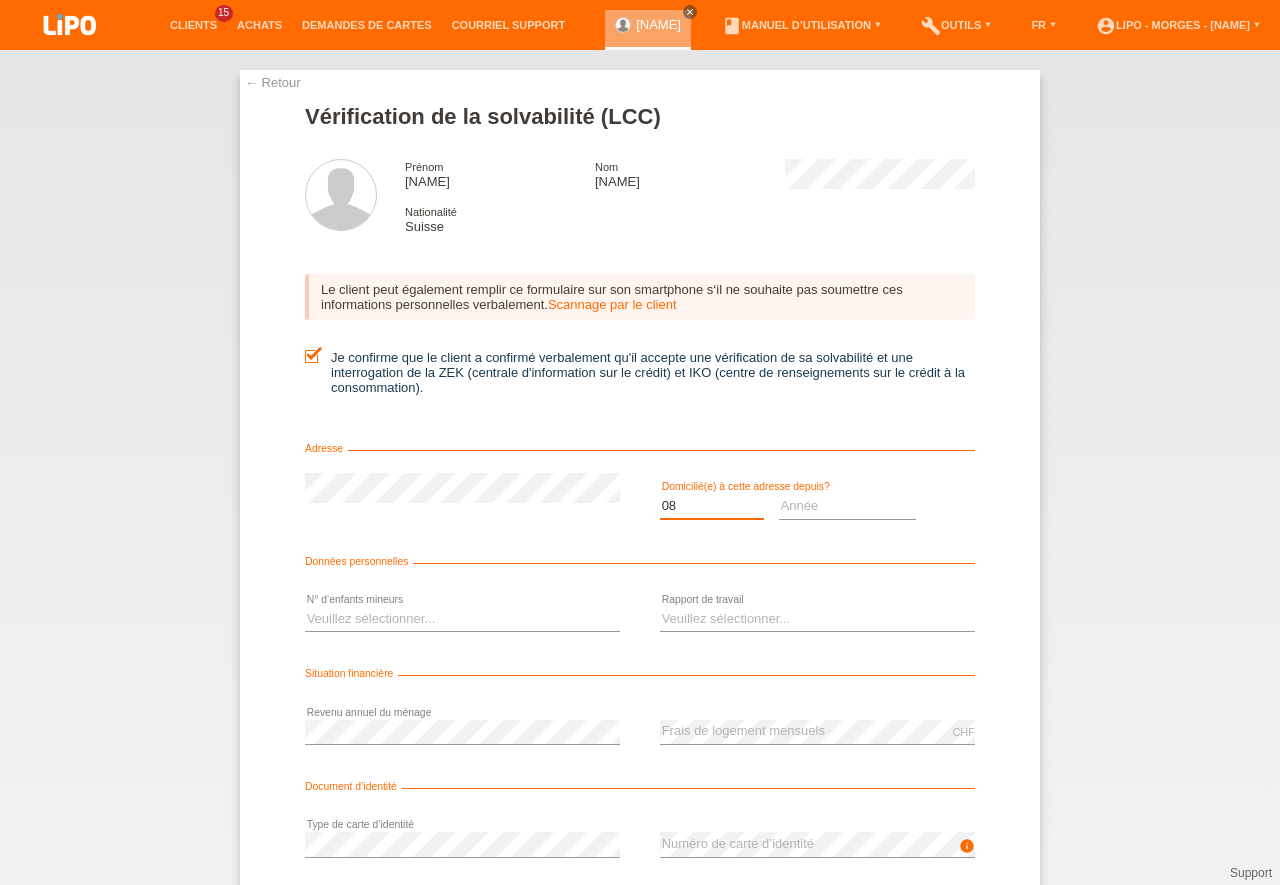 click on "08" at bounding box center [0, 0] 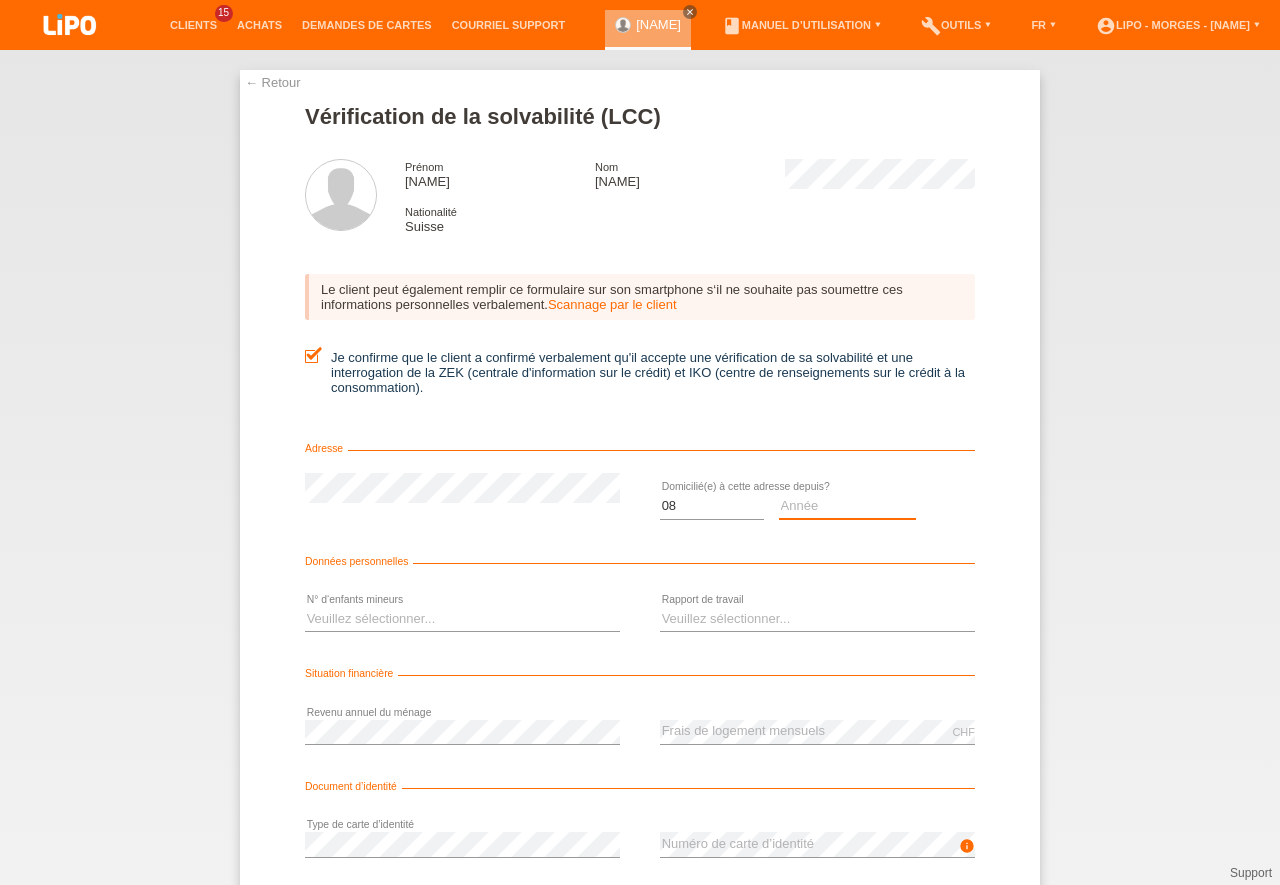 click on "Année
2025
2024
2023
2022
2021
2020
2019
2018
2017
2016 2015 2014 2013 2012 2011 2010 2009 2008 2007 2006 2005 2004 2003" at bounding box center (848, 506) 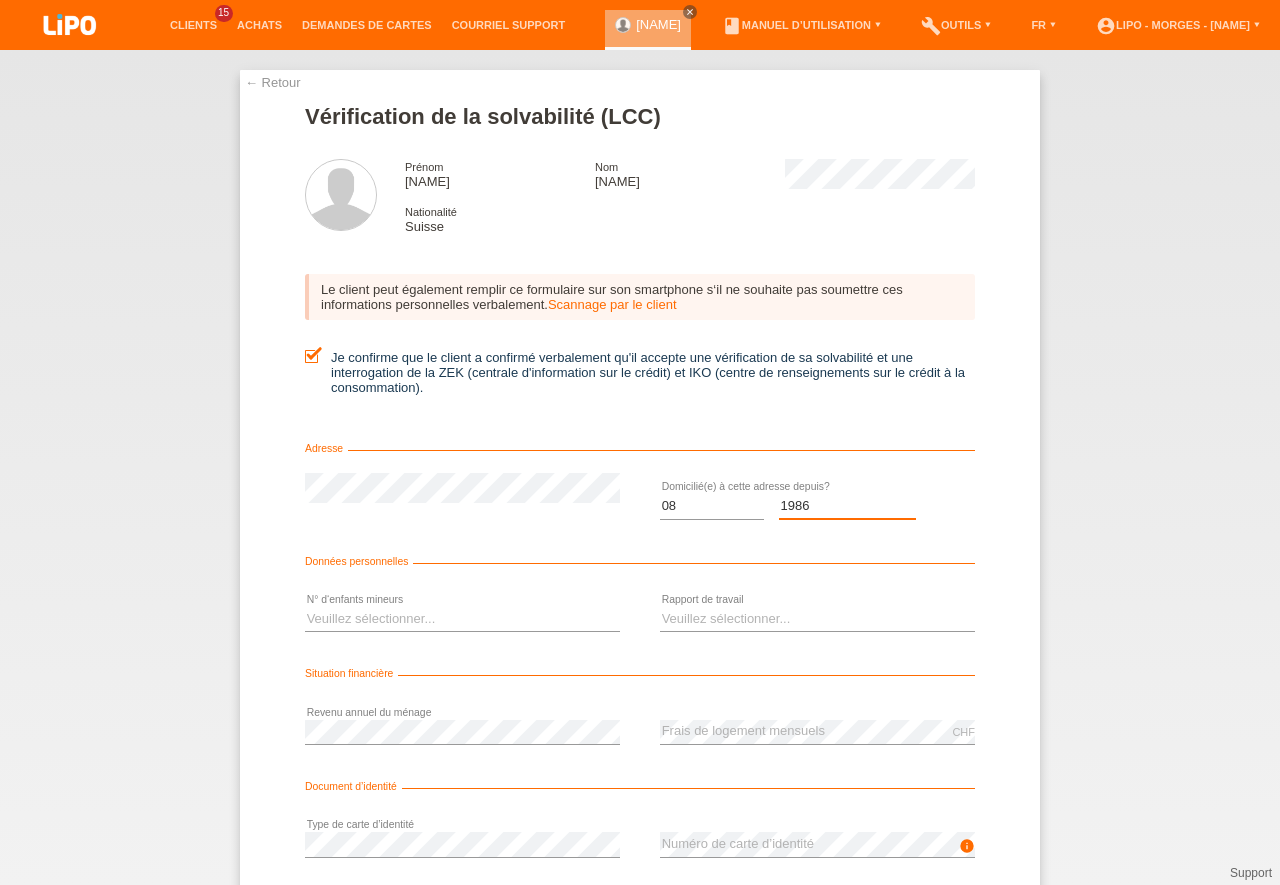 click on "1986" at bounding box center (0, 0) 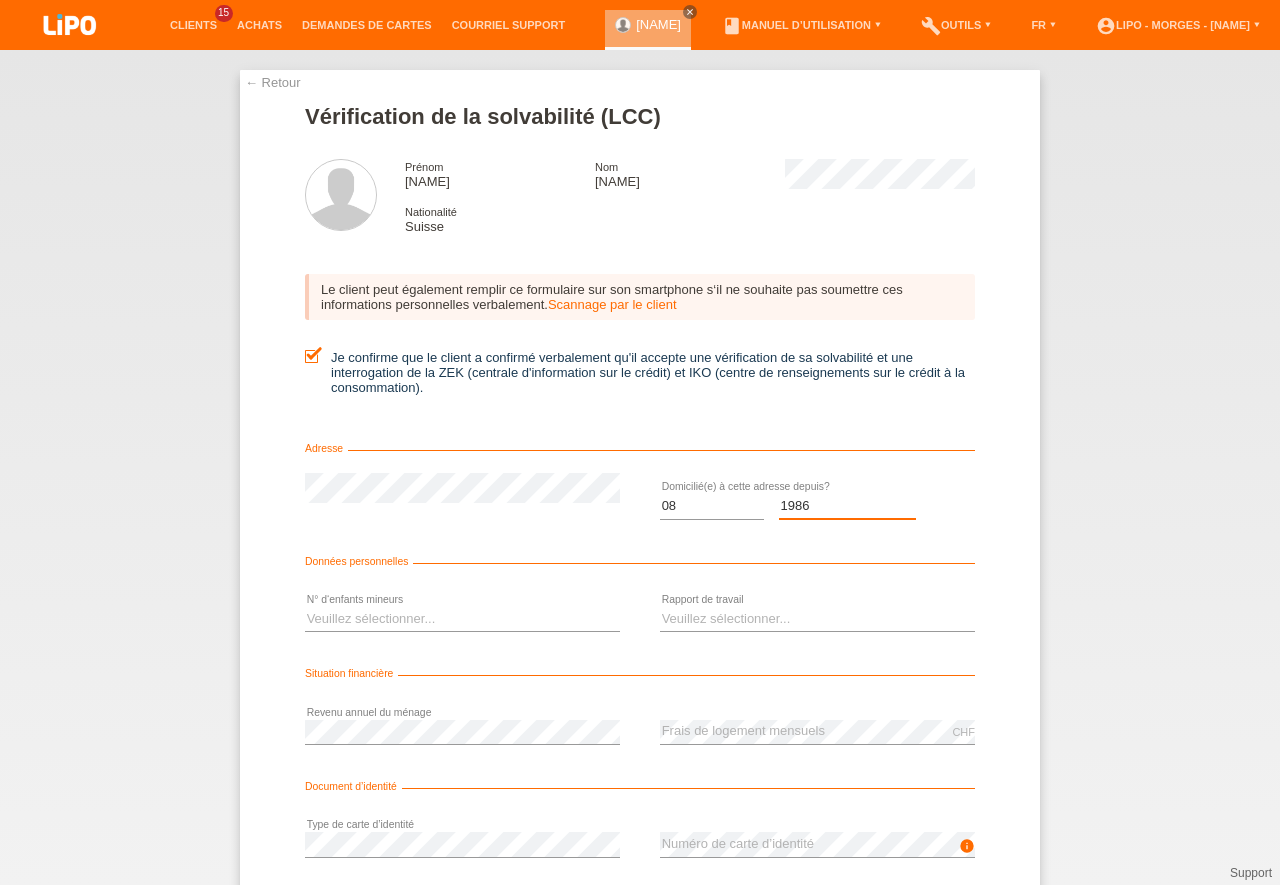 scroll, scrollTop: 0, scrollLeft: 0, axis: both 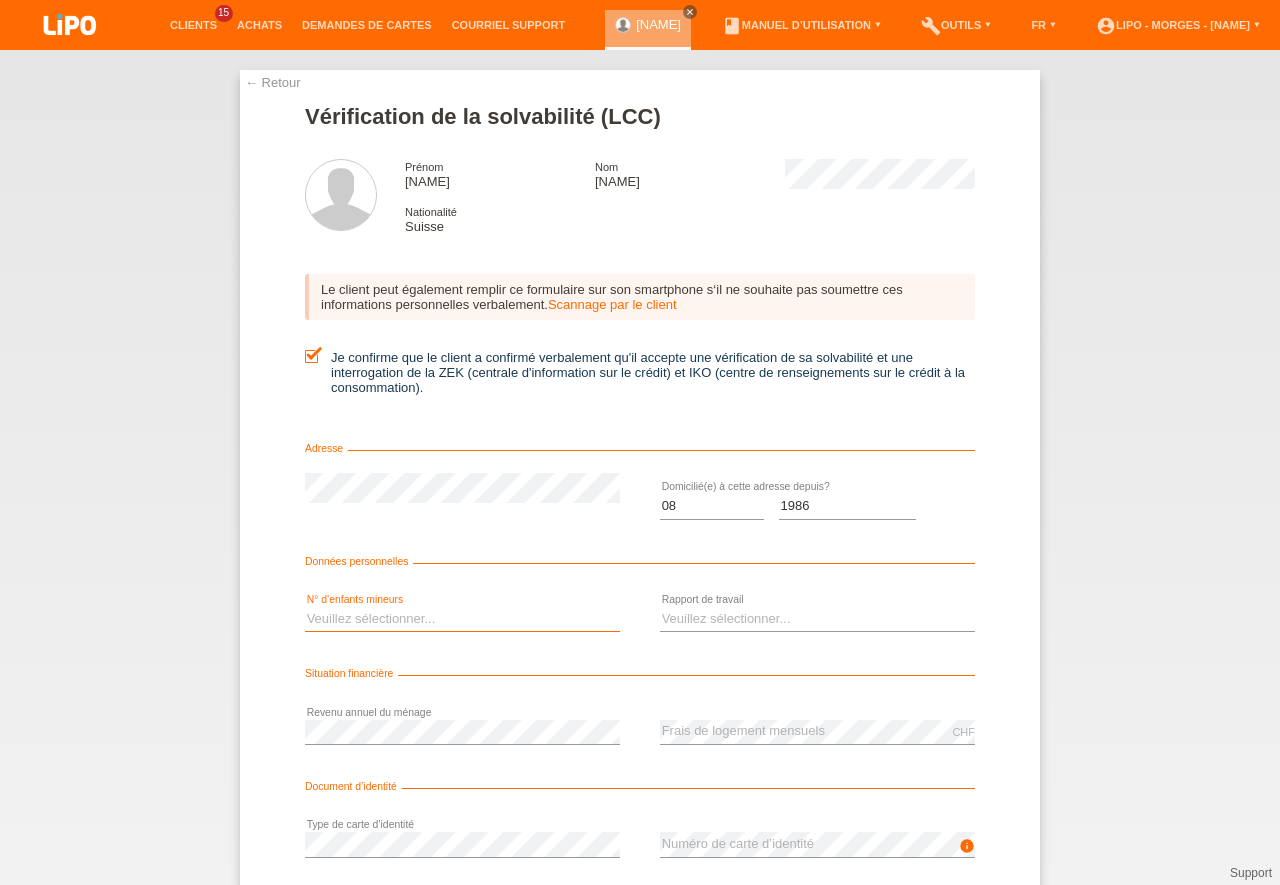 click on "Veuillez sélectionner...
0
1
2
3
4
5
6
7
8
9" at bounding box center [462, 619] 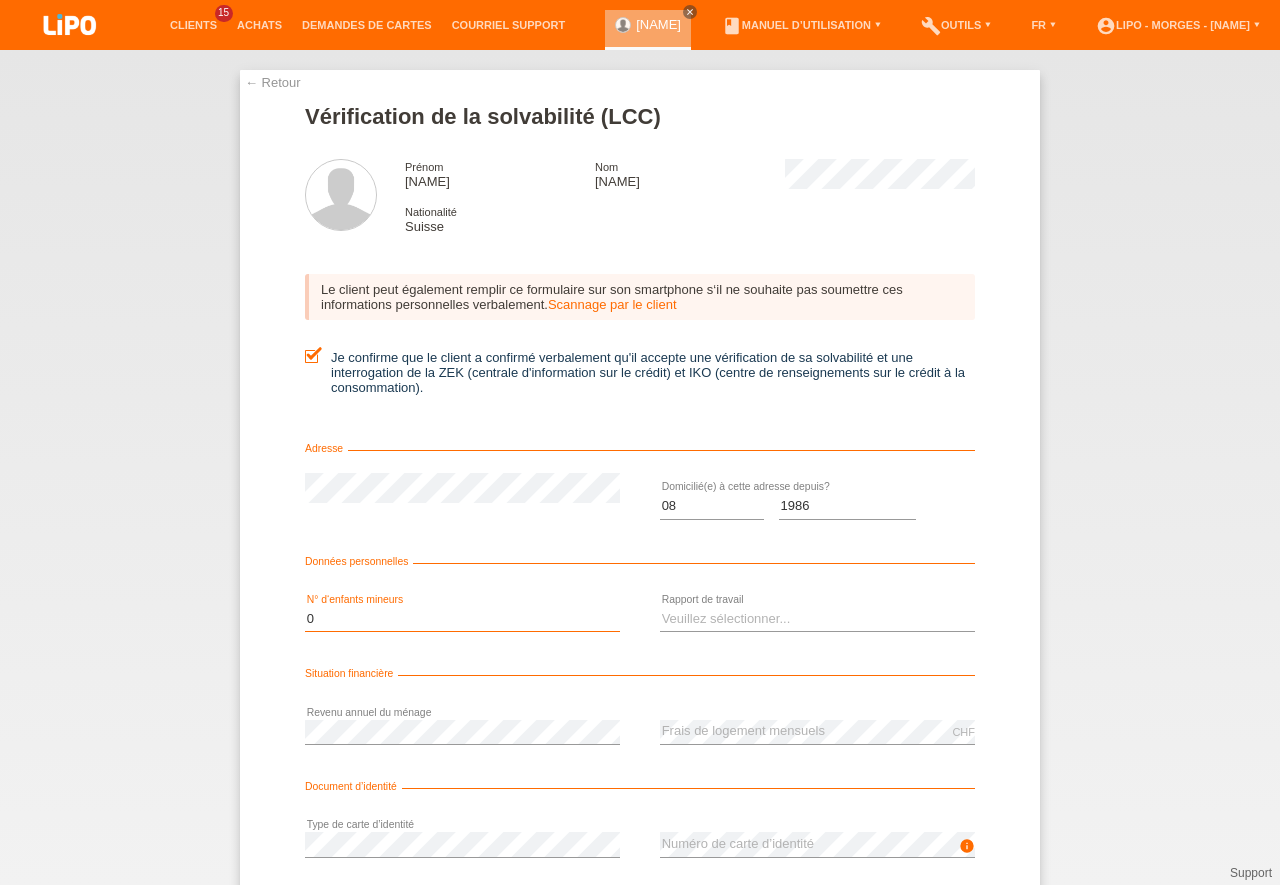 click on "0" at bounding box center (0, 0) 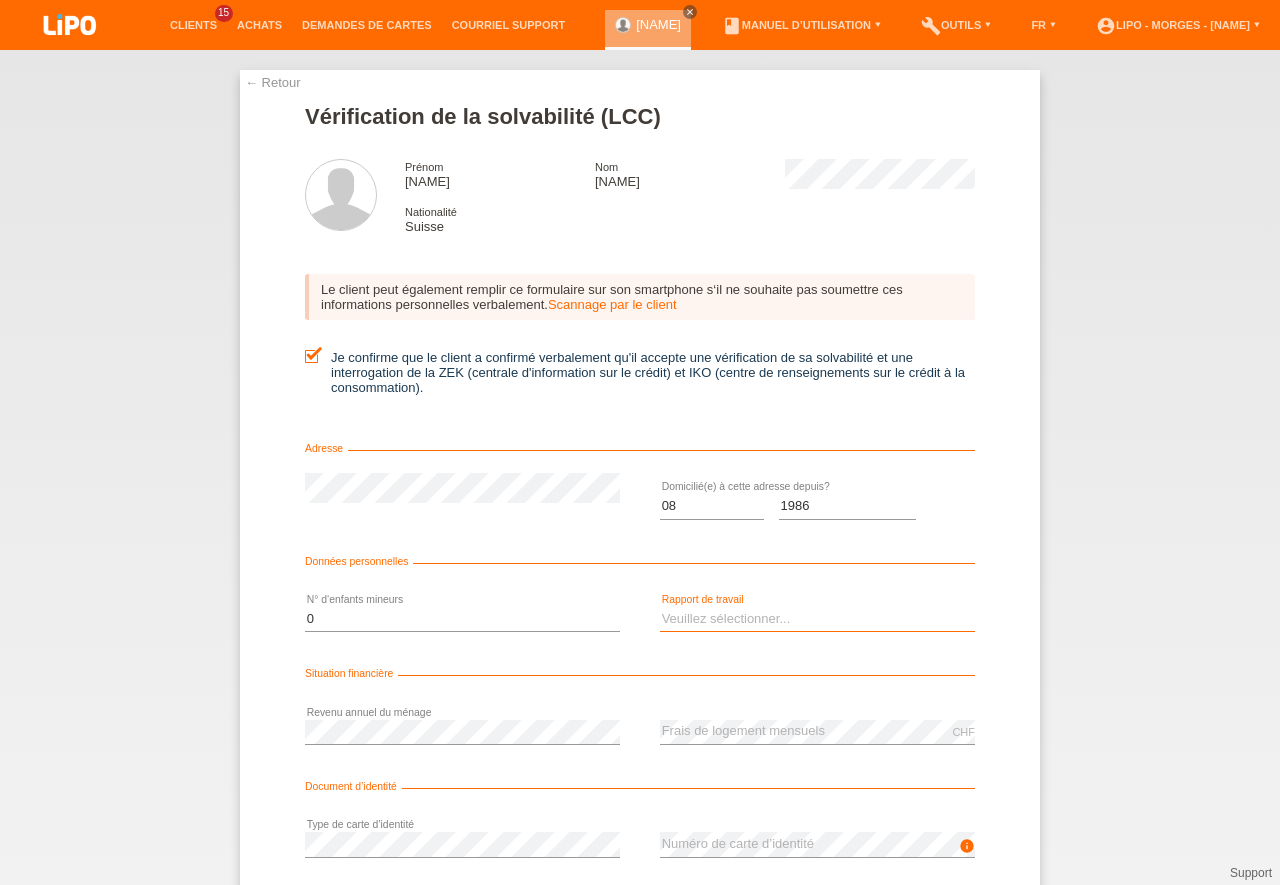 click on "Veuillez sélectionner...
A durée indéterminée
A durée déterminée
Apprenti/étudiant
Retraité(e)
Sans activité lucrative
Femme/homme au foyer
Indépendant(e)" at bounding box center (817, 619) 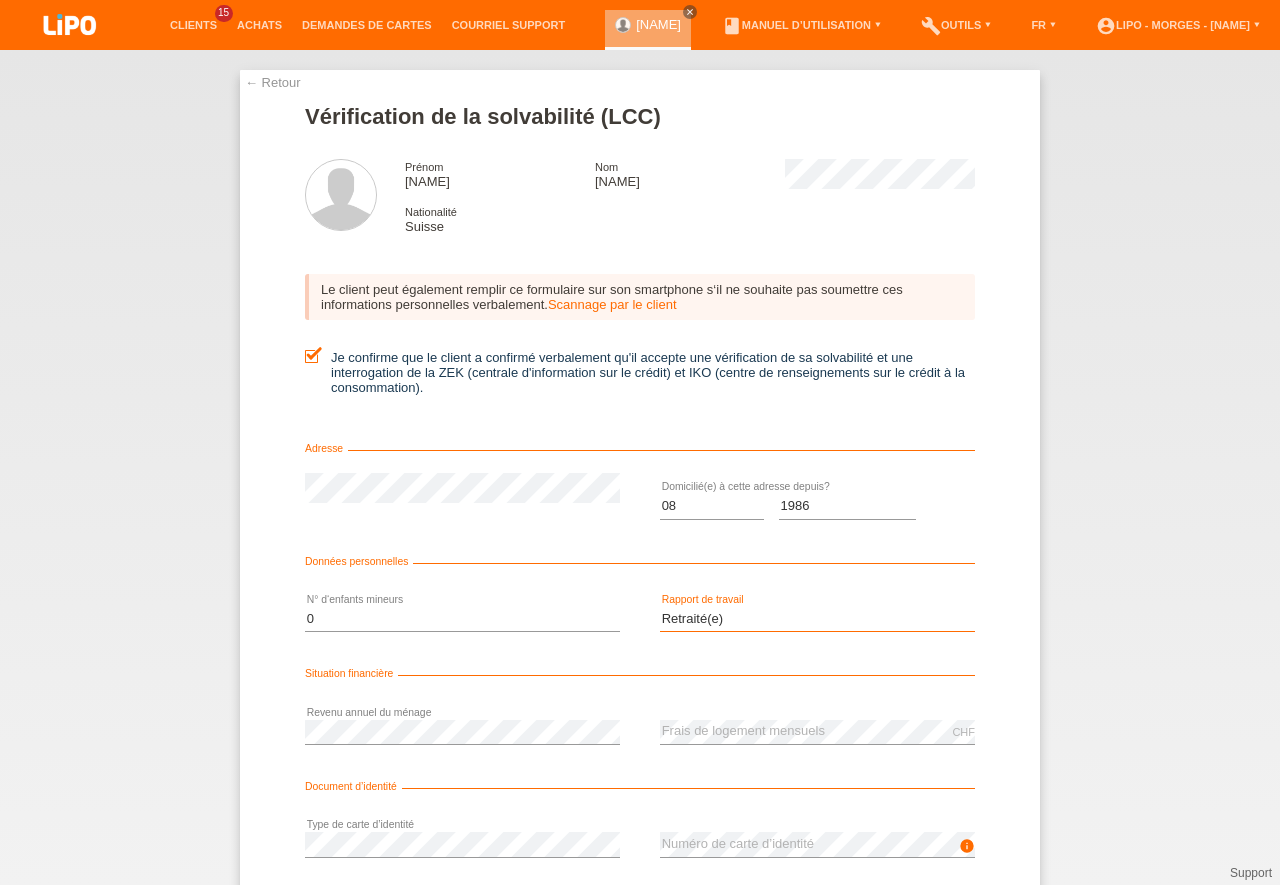click on "Retraité(e)" at bounding box center (0, 0) 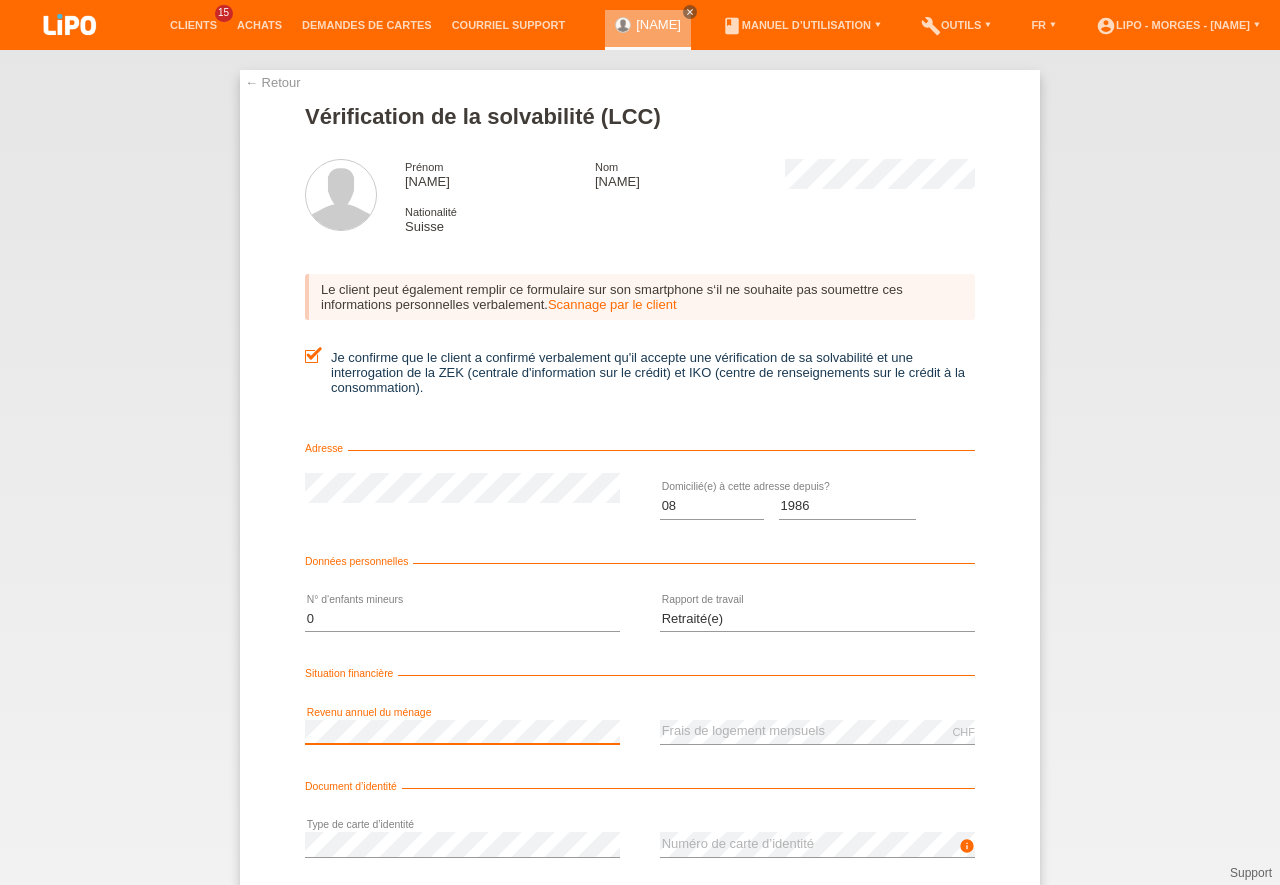 scroll, scrollTop: 0, scrollLeft: 0, axis: both 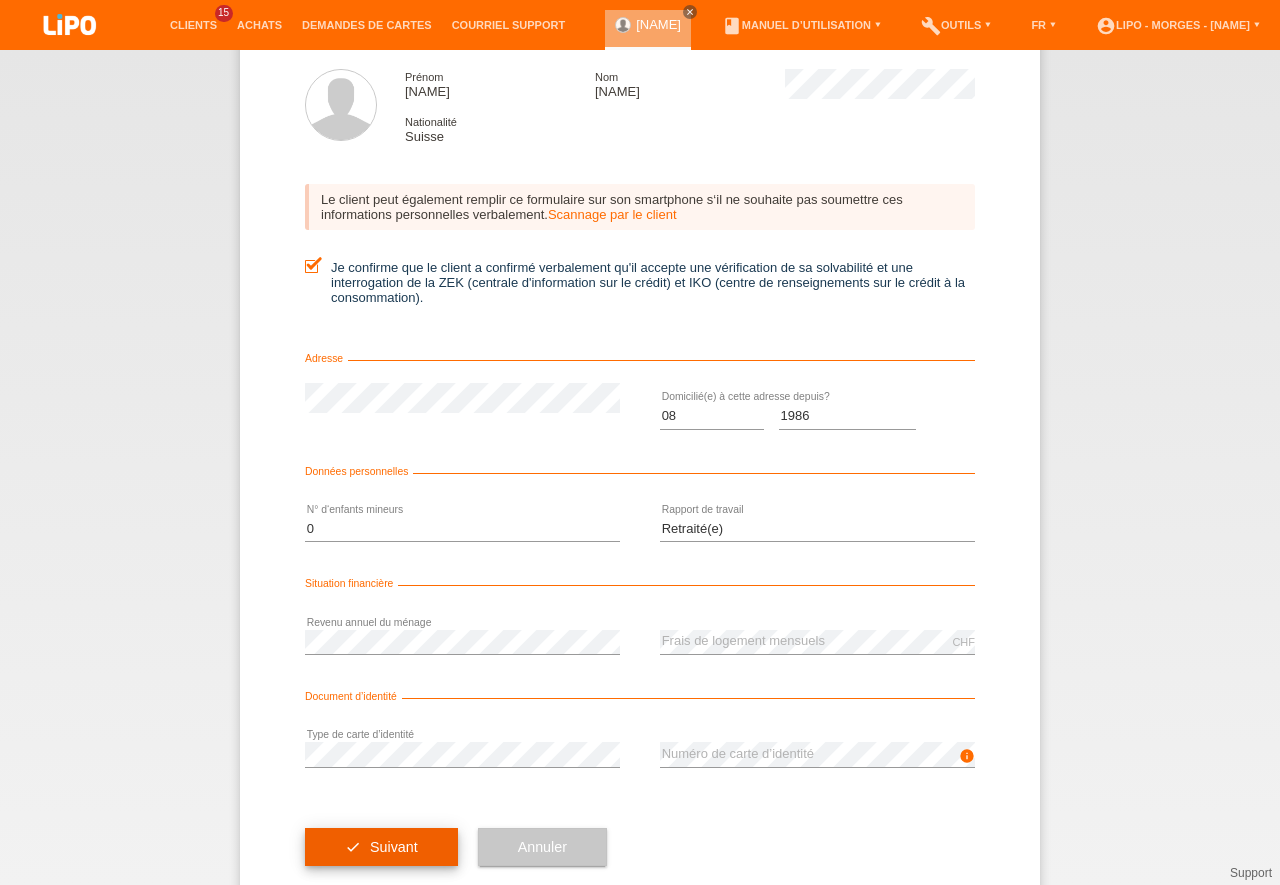 click on "check   Suivant" at bounding box center [381, 847] 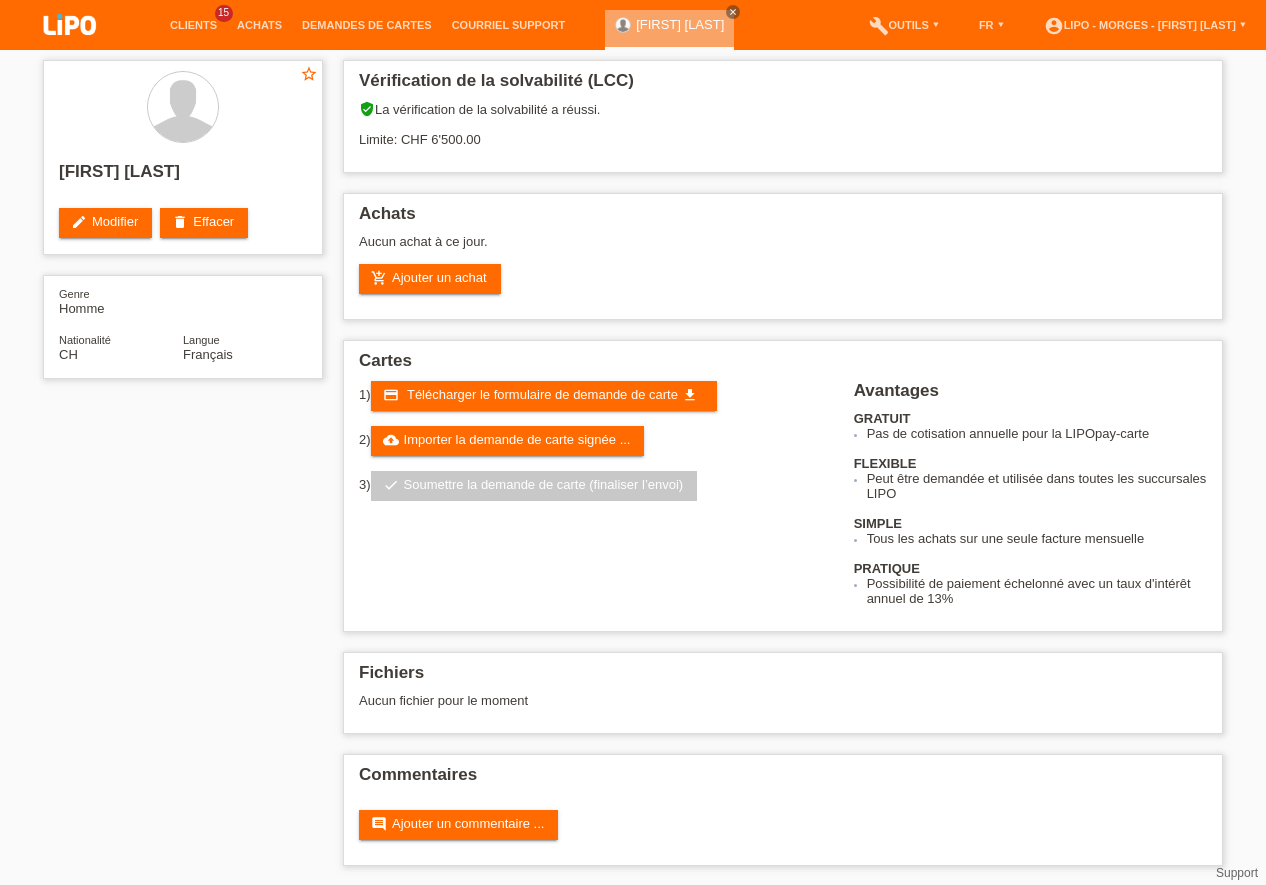 scroll, scrollTop: 0, scrollLeft: 0, axis: both 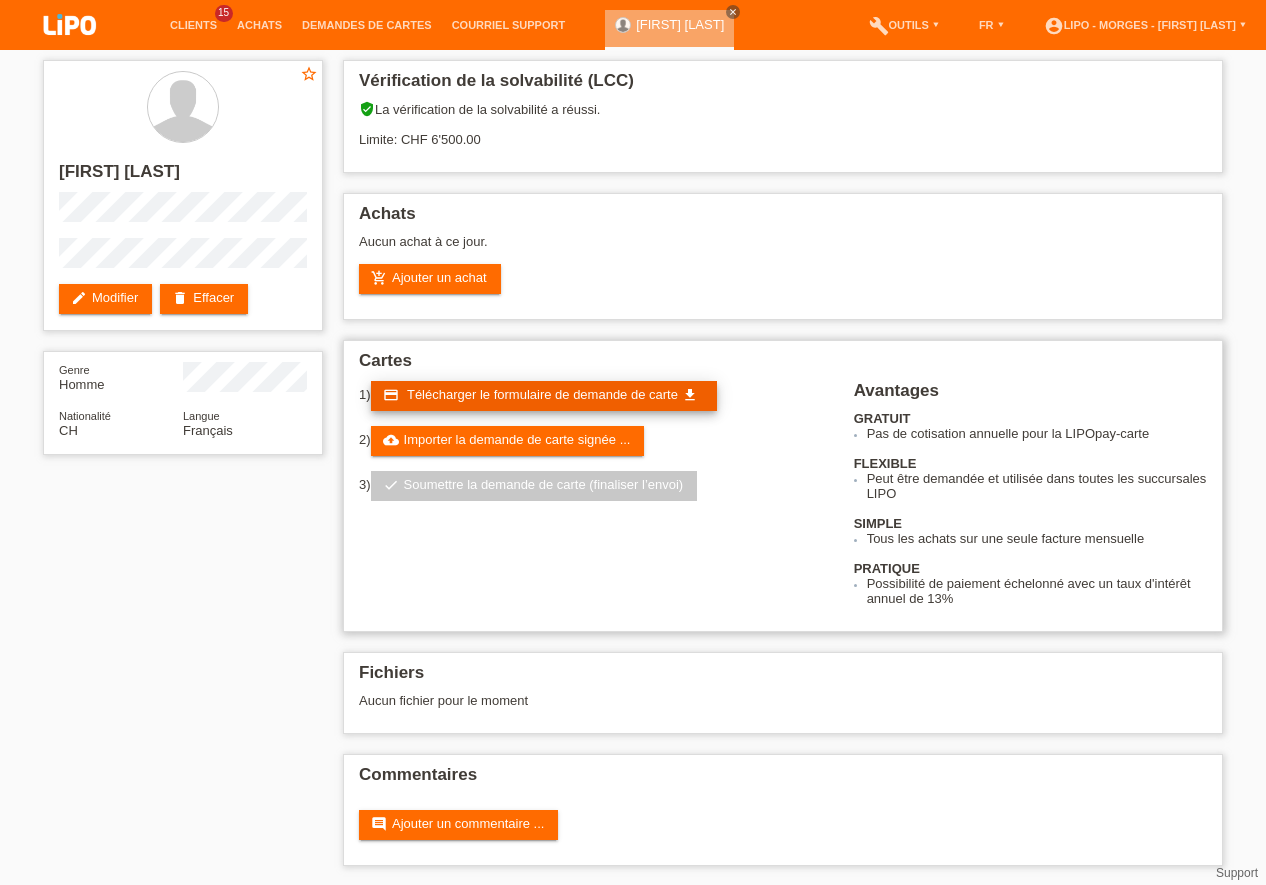 click on "credit_card
Télécharger le formulaire de demande de carte
get_app" at bounding box center (544, 396) 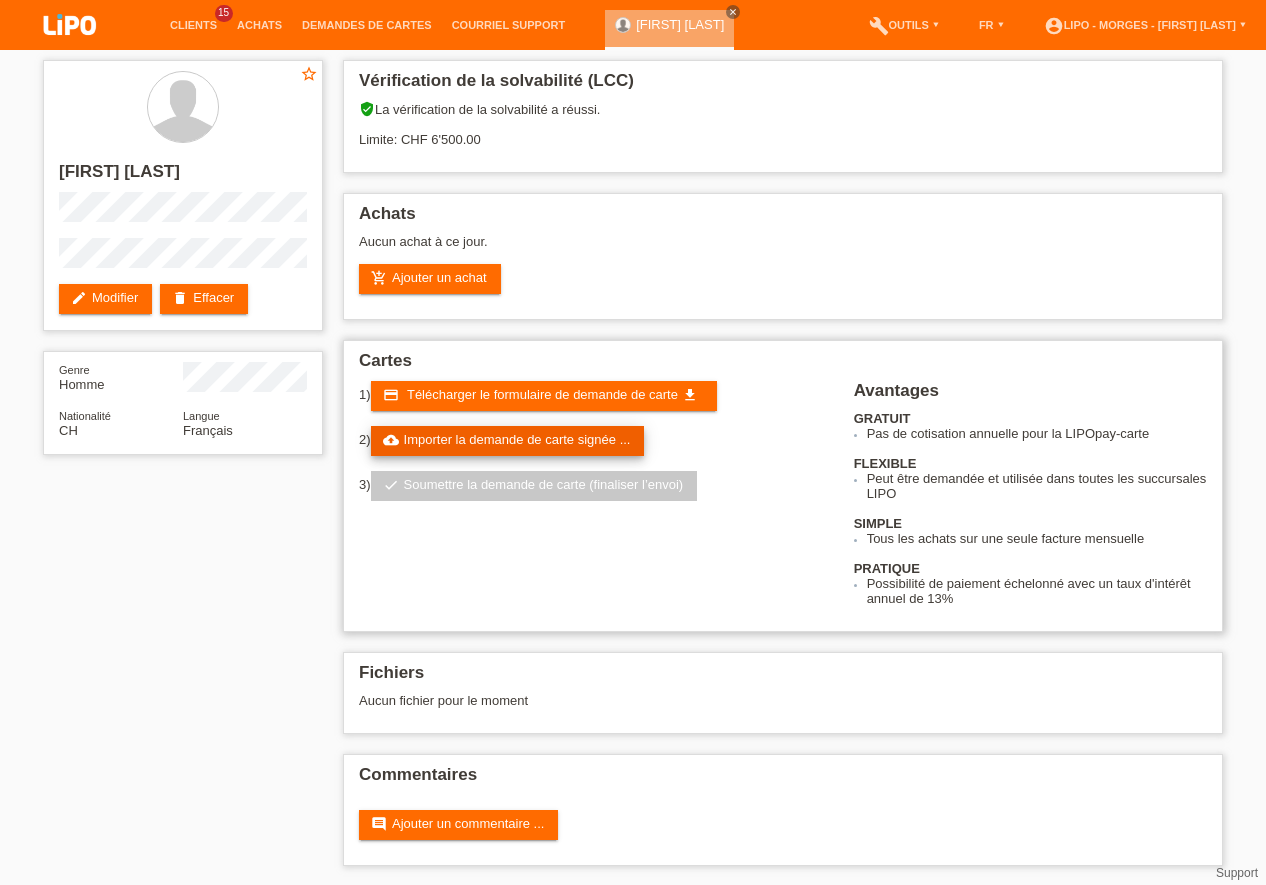 click on "cloud_upload  Importer la demande de carte signée ..." at bounding box center (508, 441) 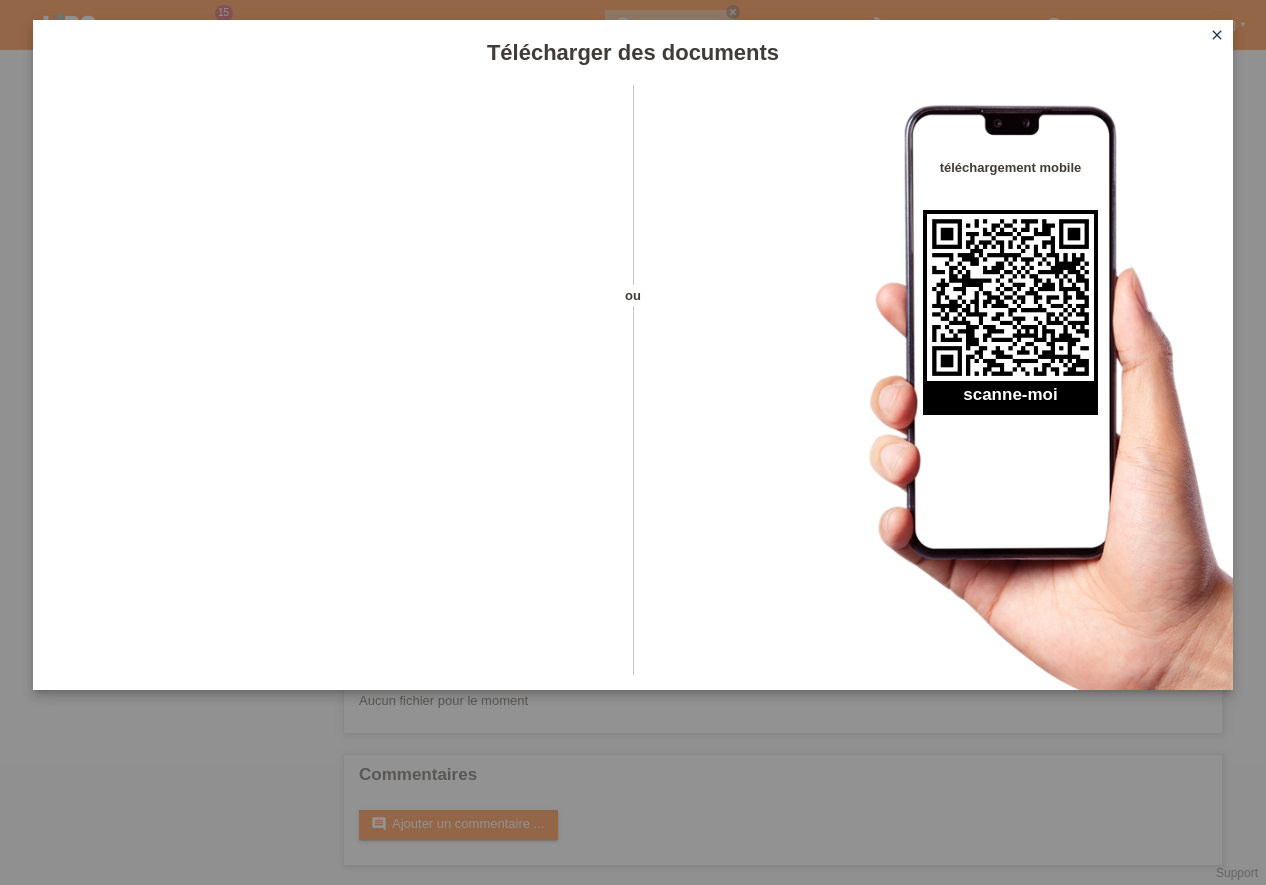 click on "close" at bounding box center (1217, 35) 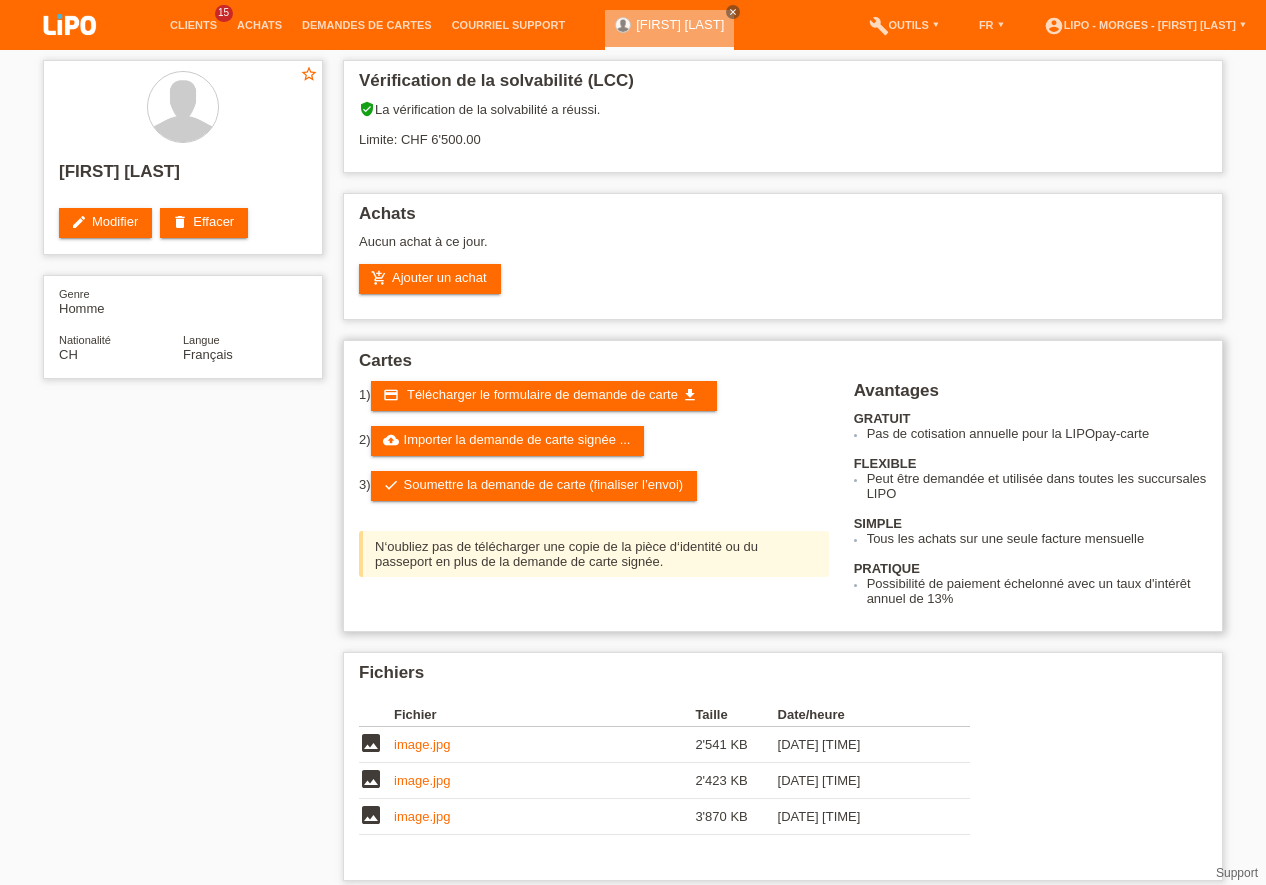 scroll, scrollTop: 0, scrollLeft: 0, axis: both 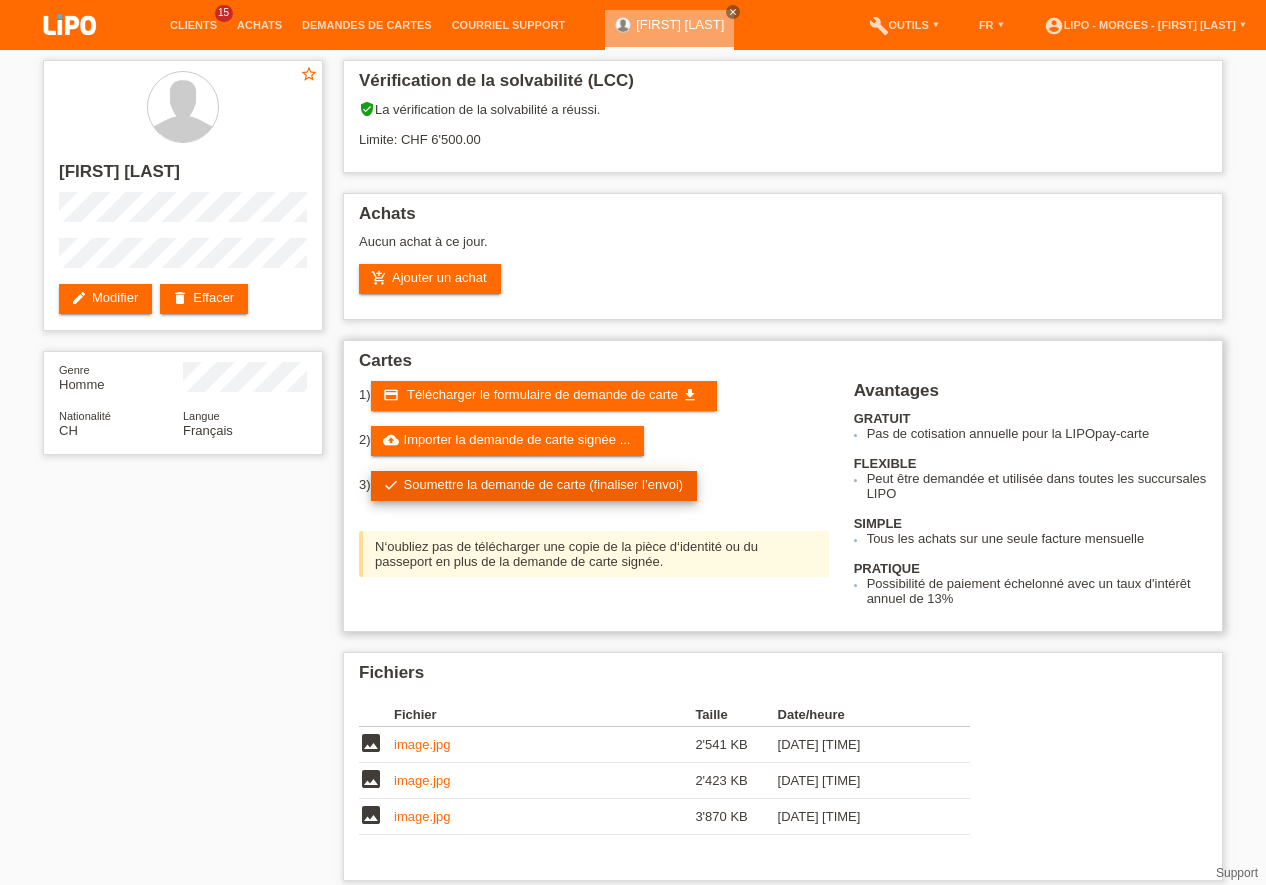 click on "check  Soumettre la demande de carte (finaliser l’envoi)" at bounding box center [534, 486] 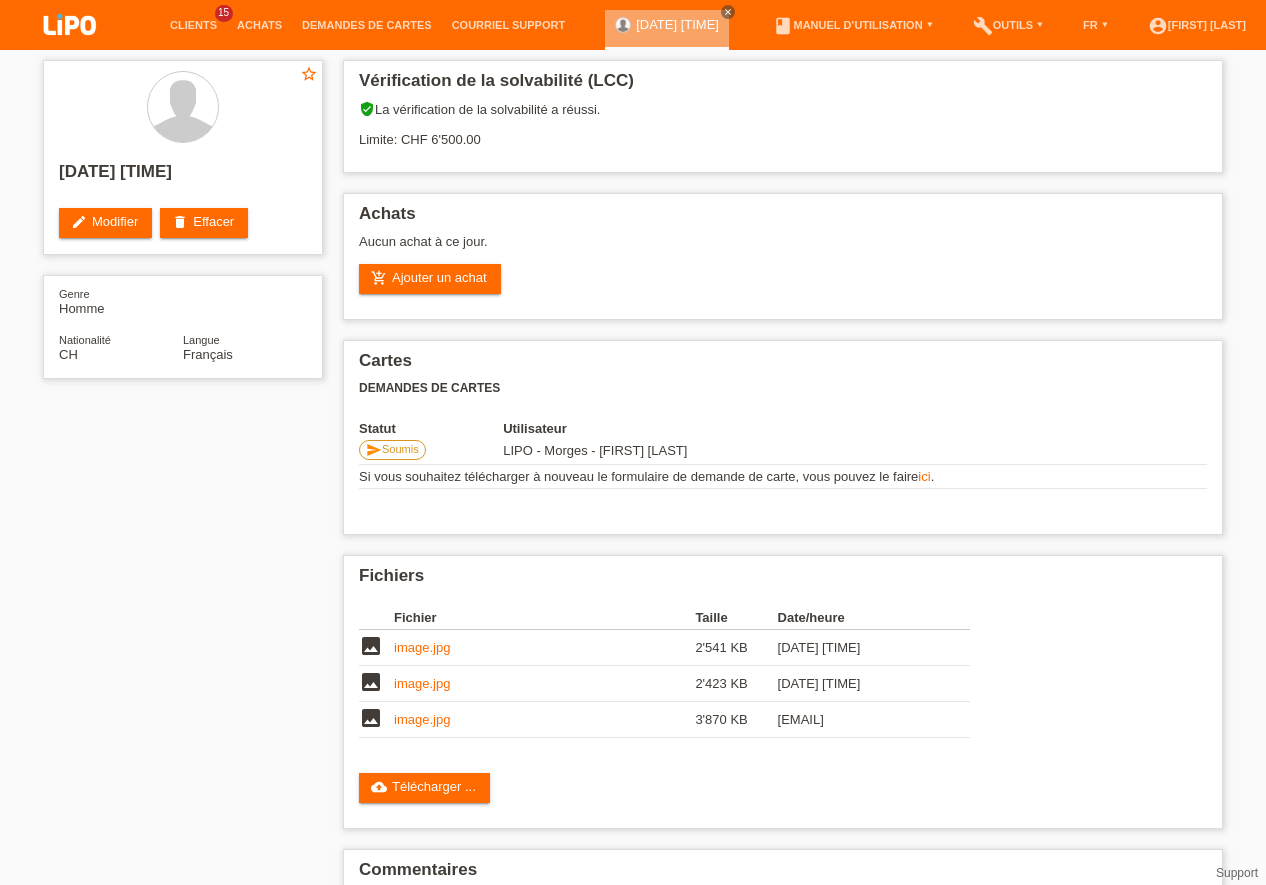 scroll, scrollTop: 0, scrollLeft: 0, axis: both 